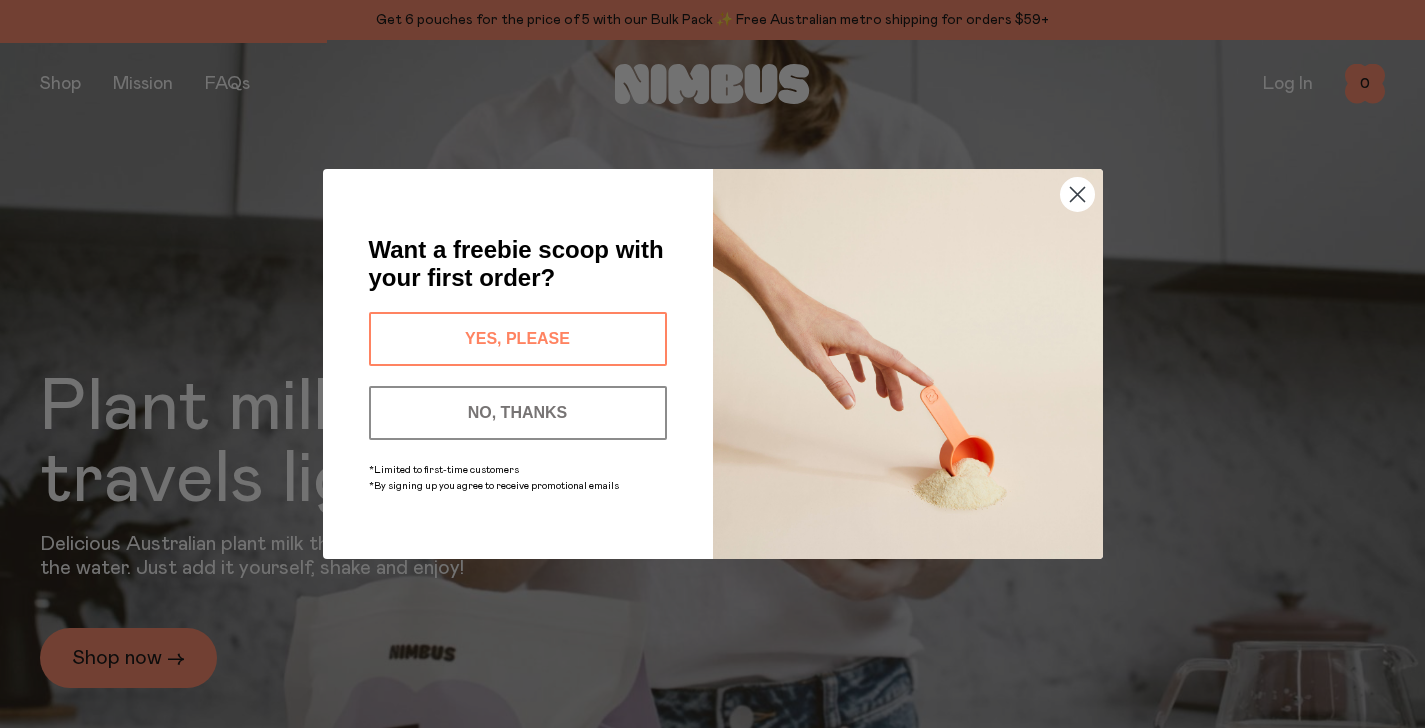 scroll, scrollTop: 0, scrollLeft: 0, axis: both 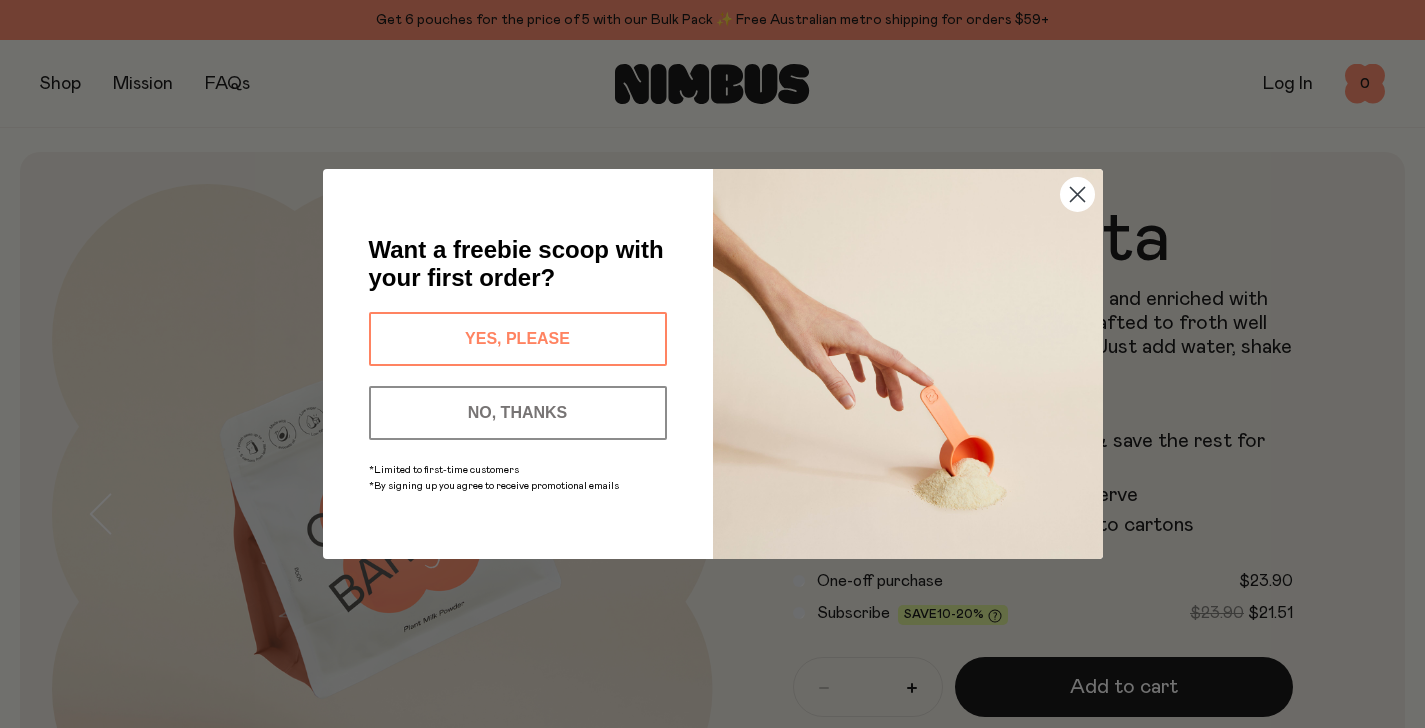 click 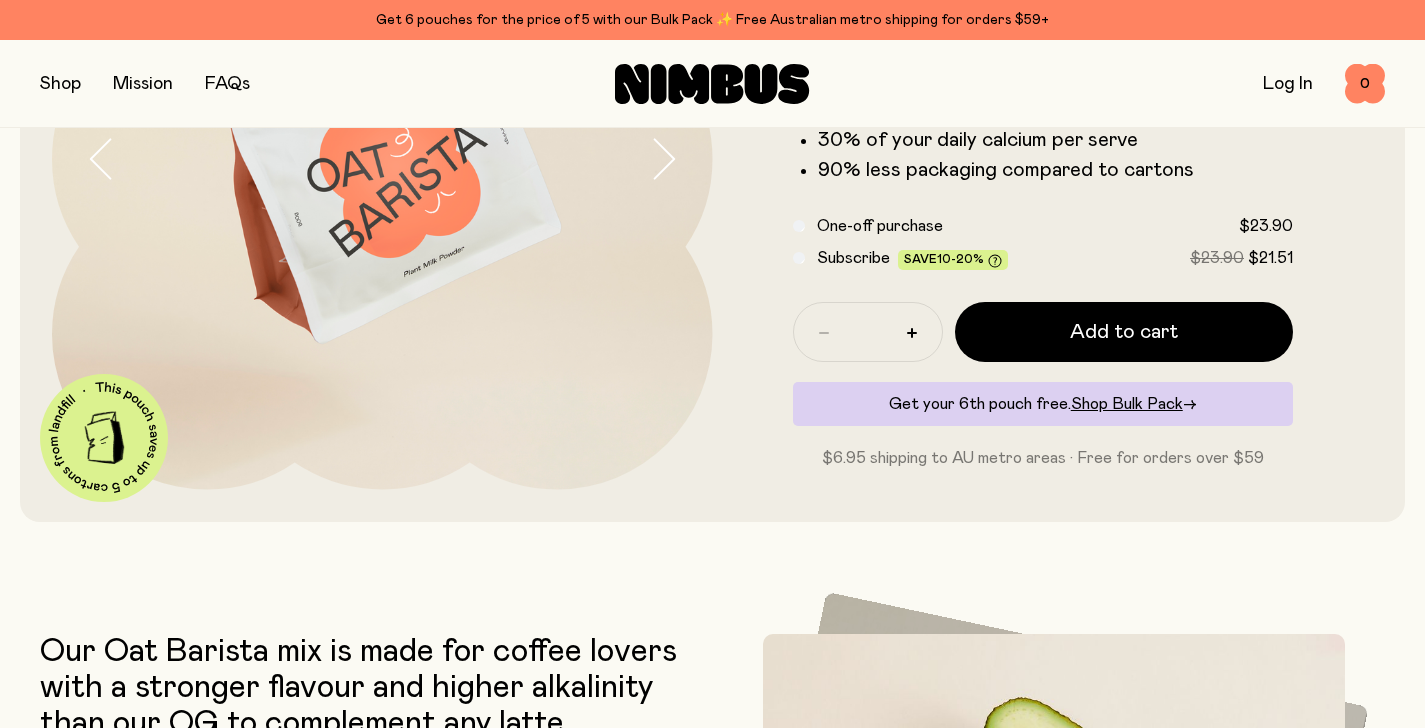 scroll, scrollTop: 0, scrollLeft: 0, axis: both 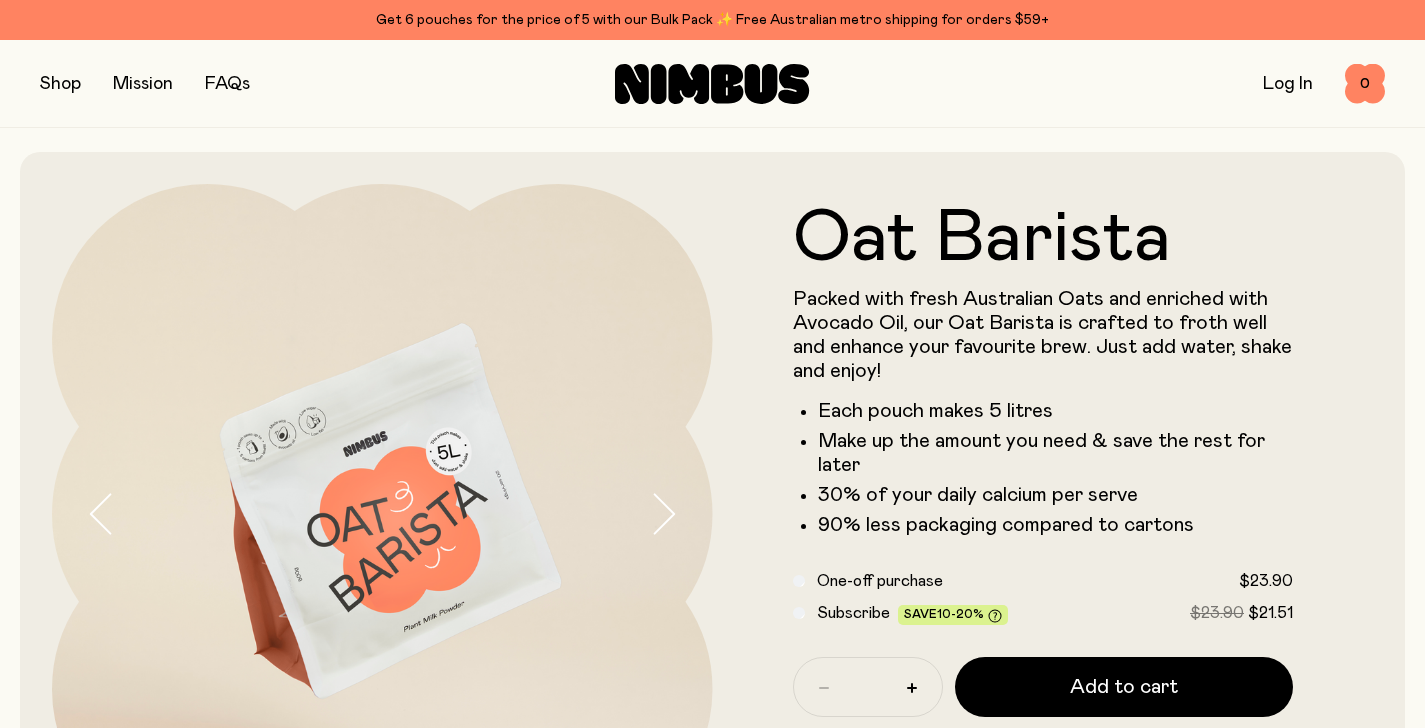 click at bounding box center [60, 84] 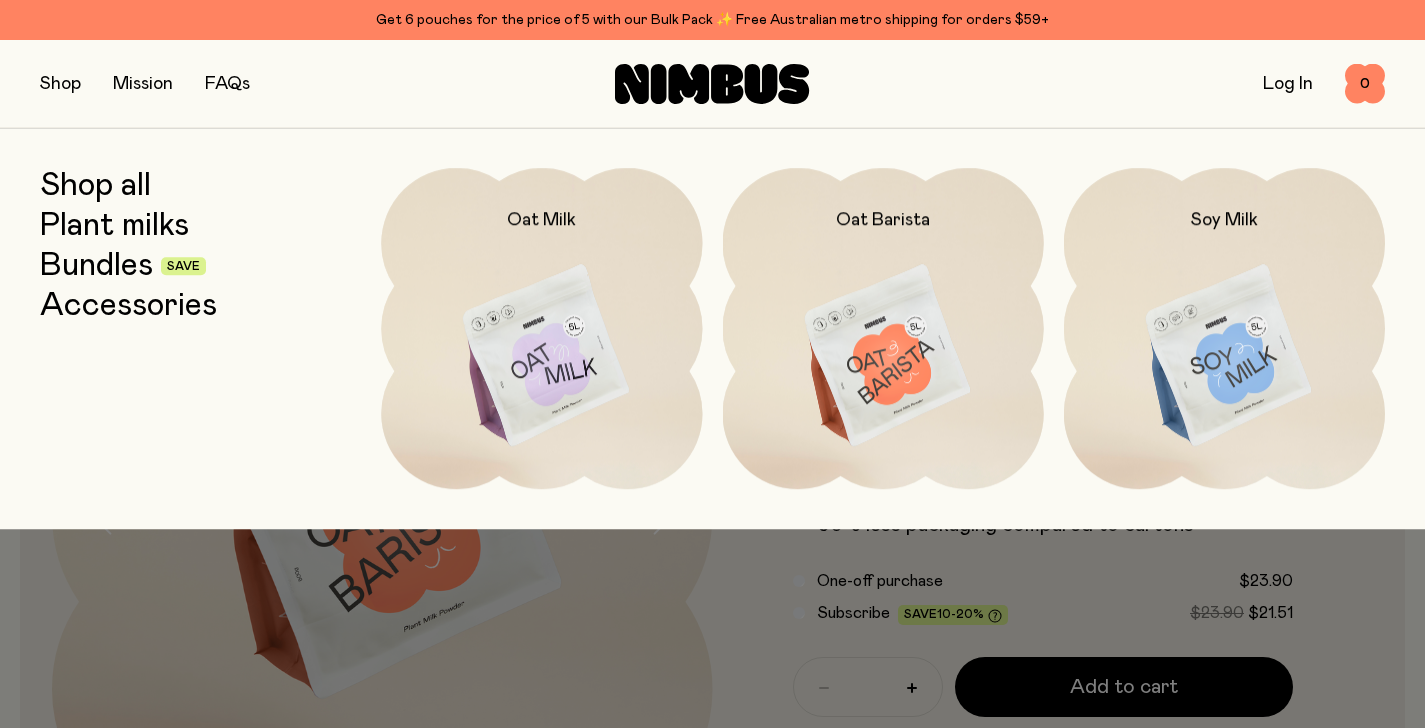 click on "Bundles" at bounding box center [96, 266] 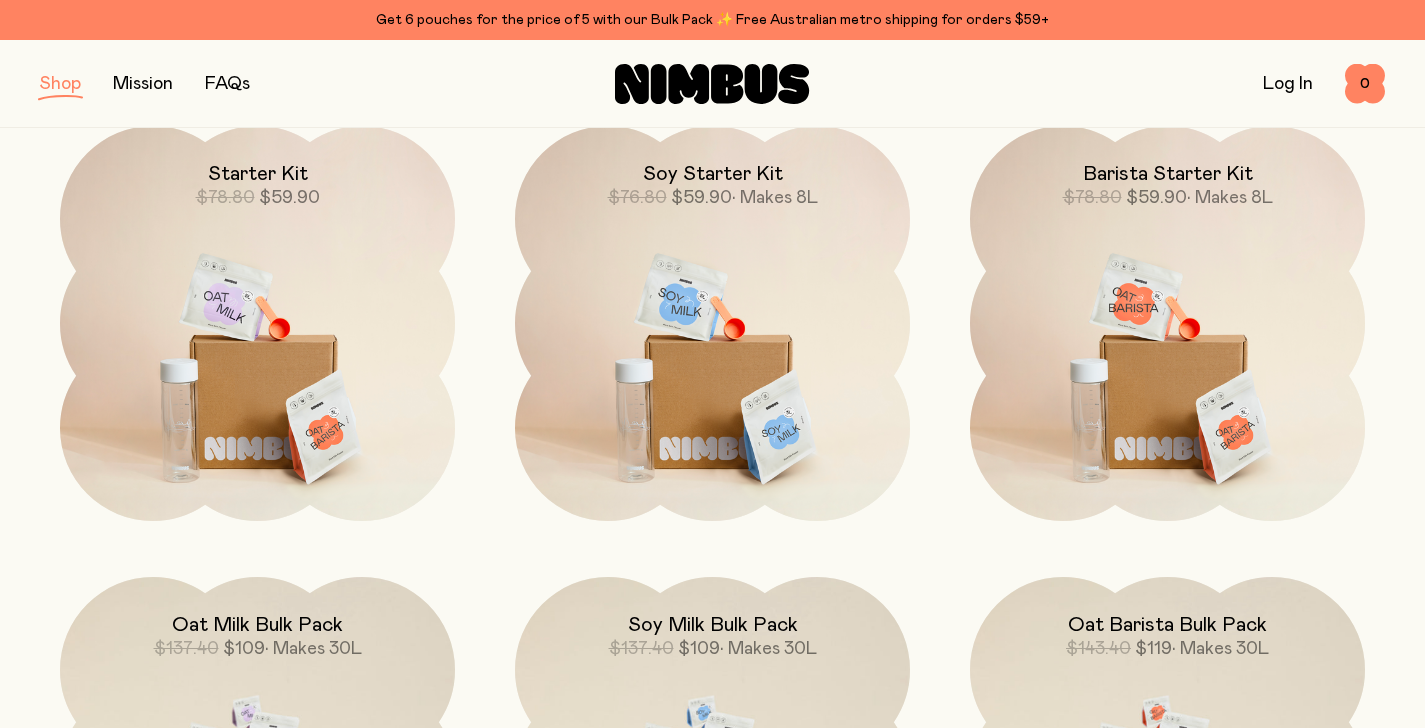 scroll, scrollTop: 311, scrollLeft: 0, axis: vertical 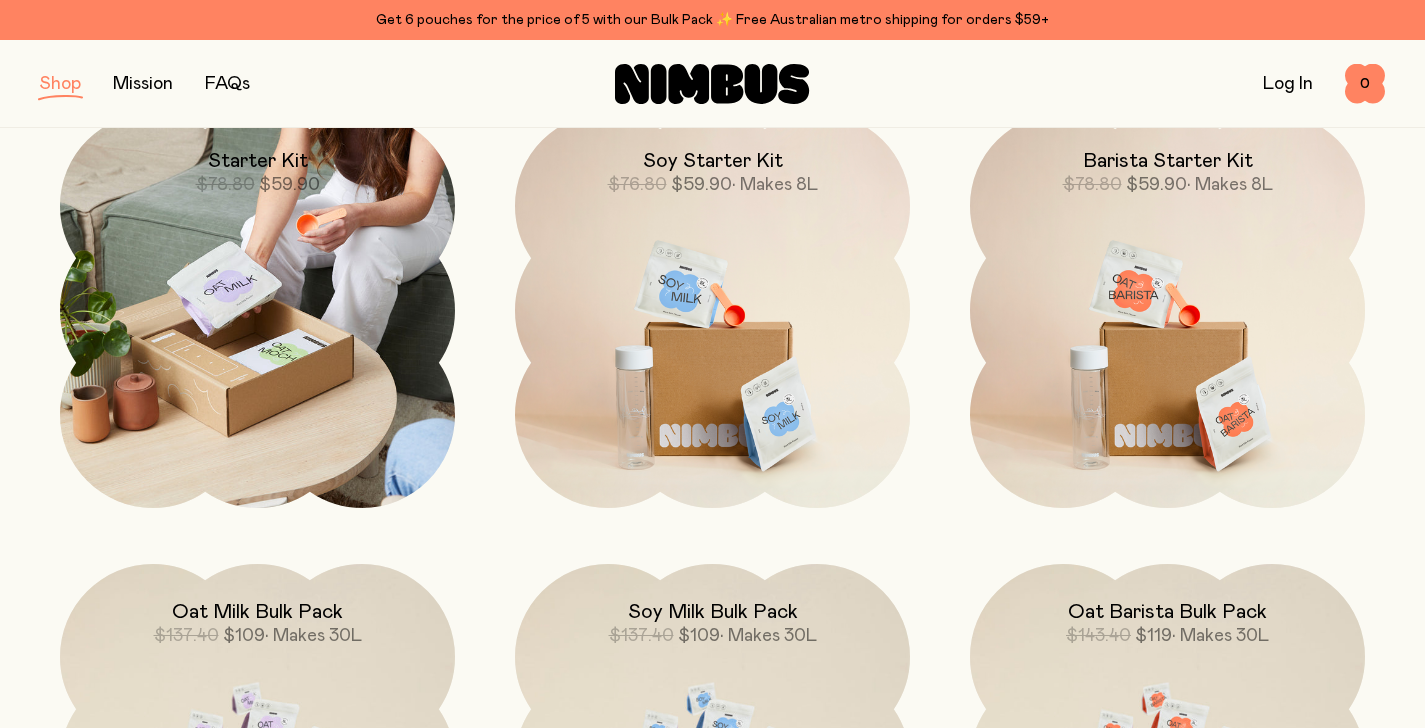 click at bounding box center (257, 310) 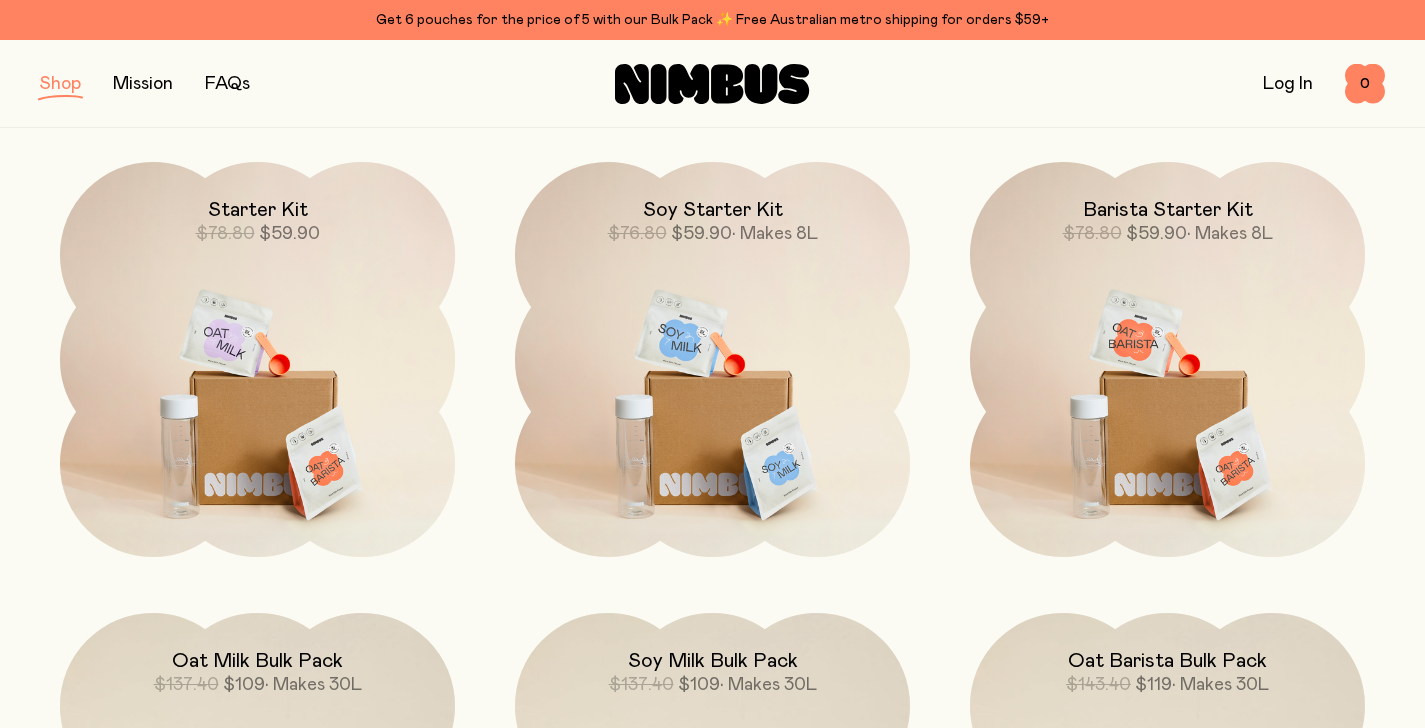 scroll, scrollTop: 0, scrollLeft: 0, axis: both 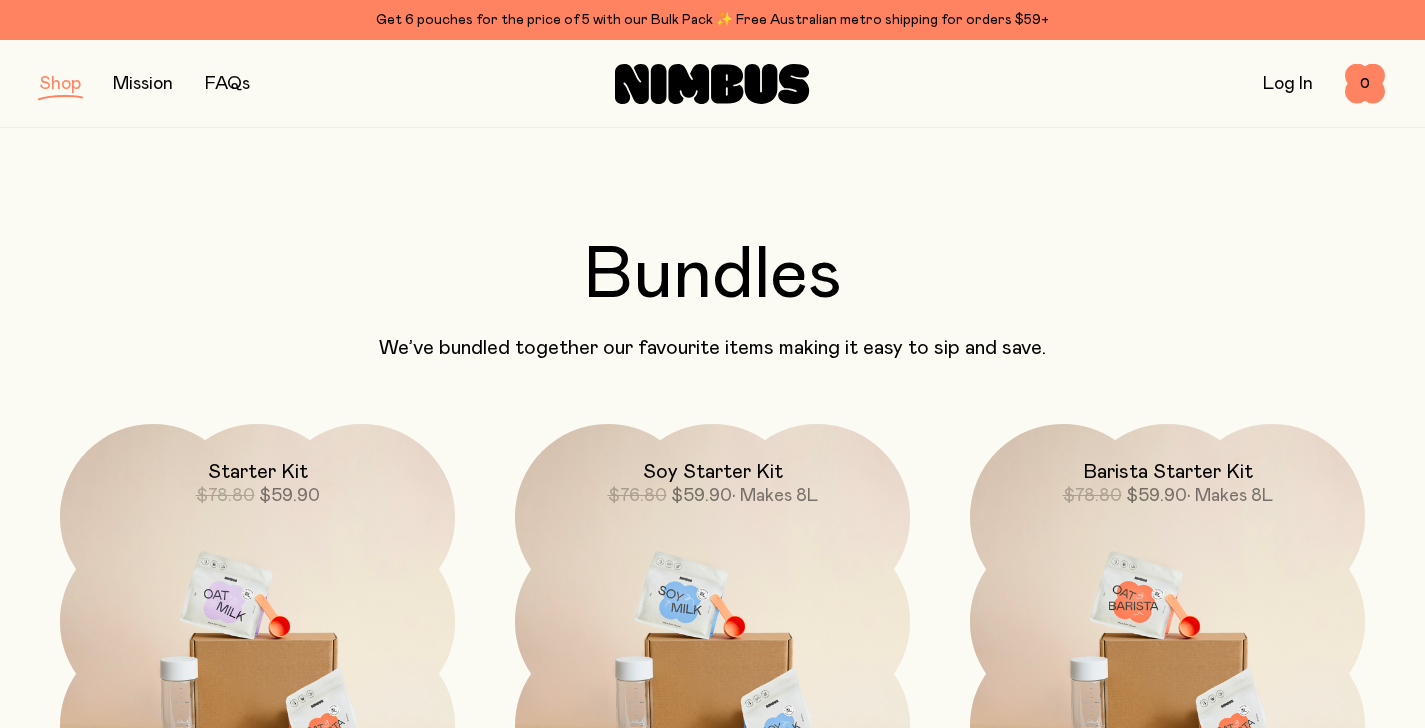 click on "FAQs" at bounding box center [227, 84] 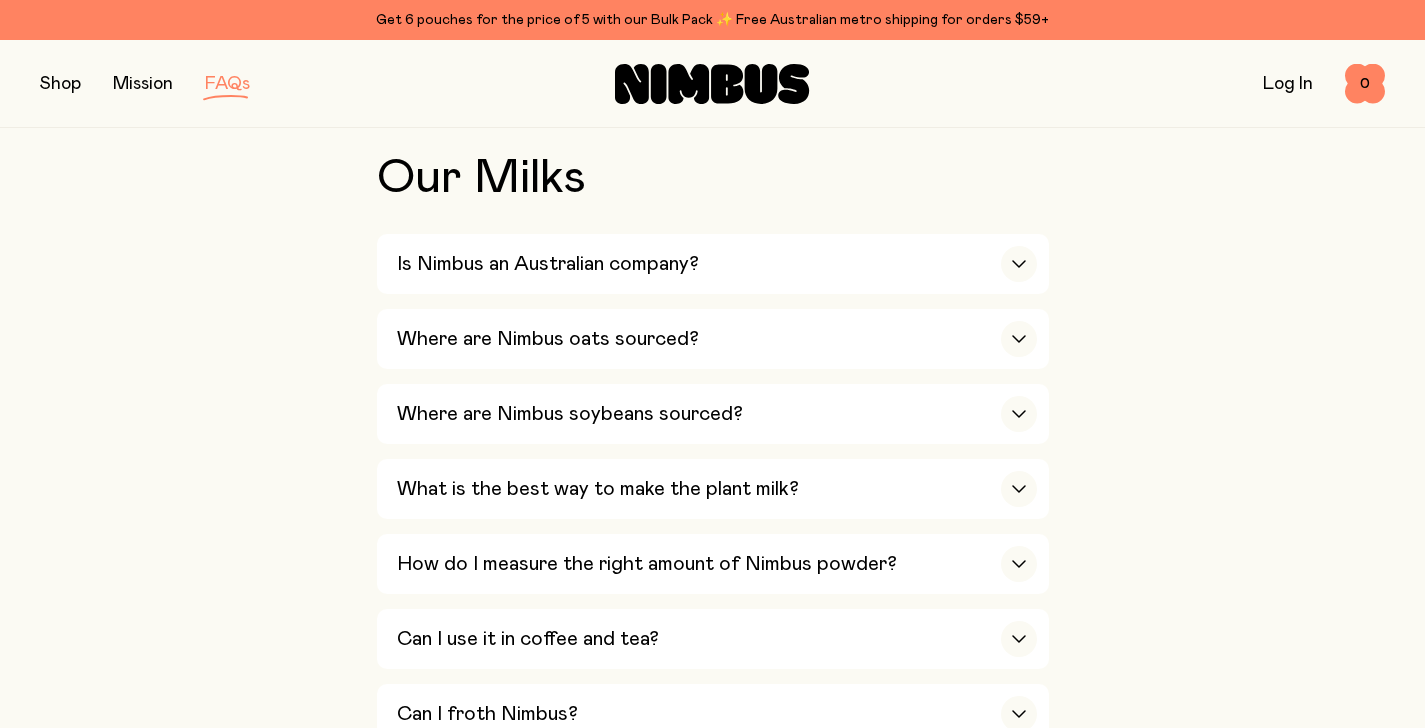scroll, scrollTop: 444, scrollLeft: 0, axis: vertical 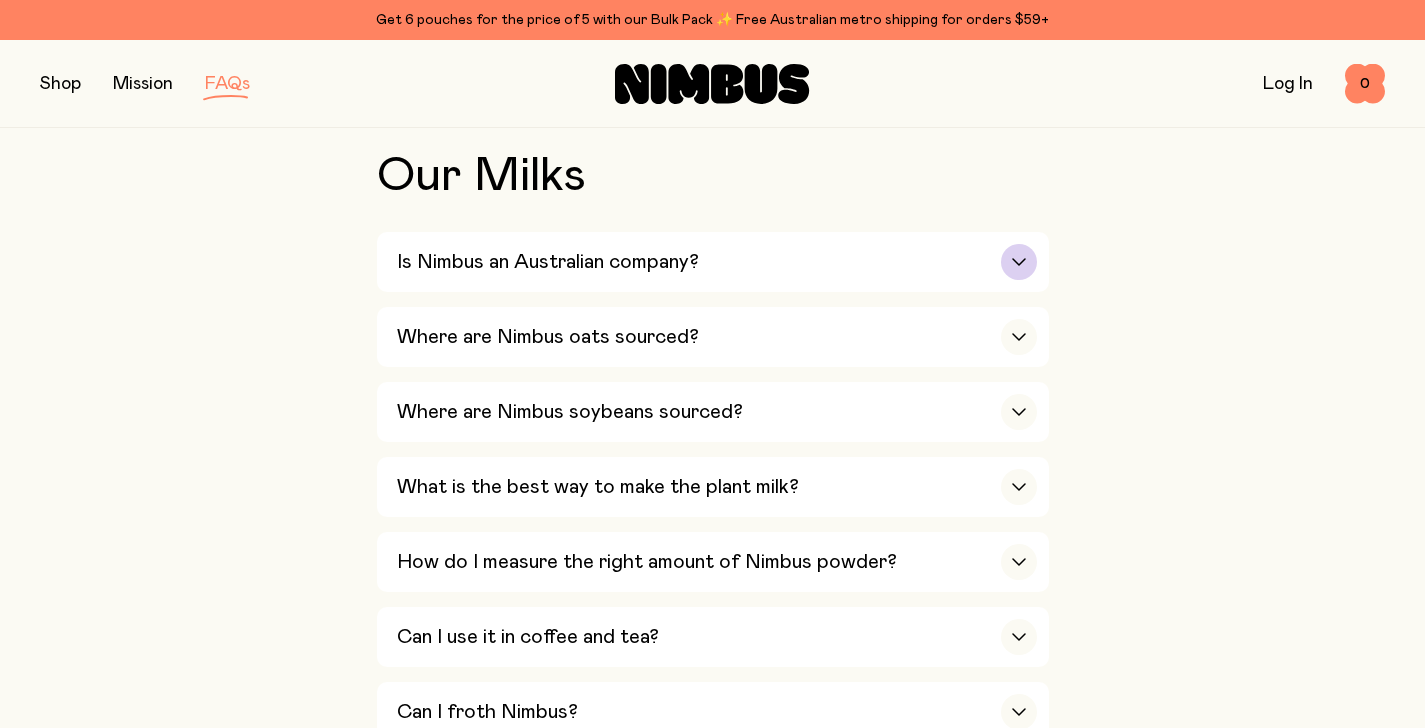 click on "Is Nimbus an Australian company?" at bounding box center (717, 262) 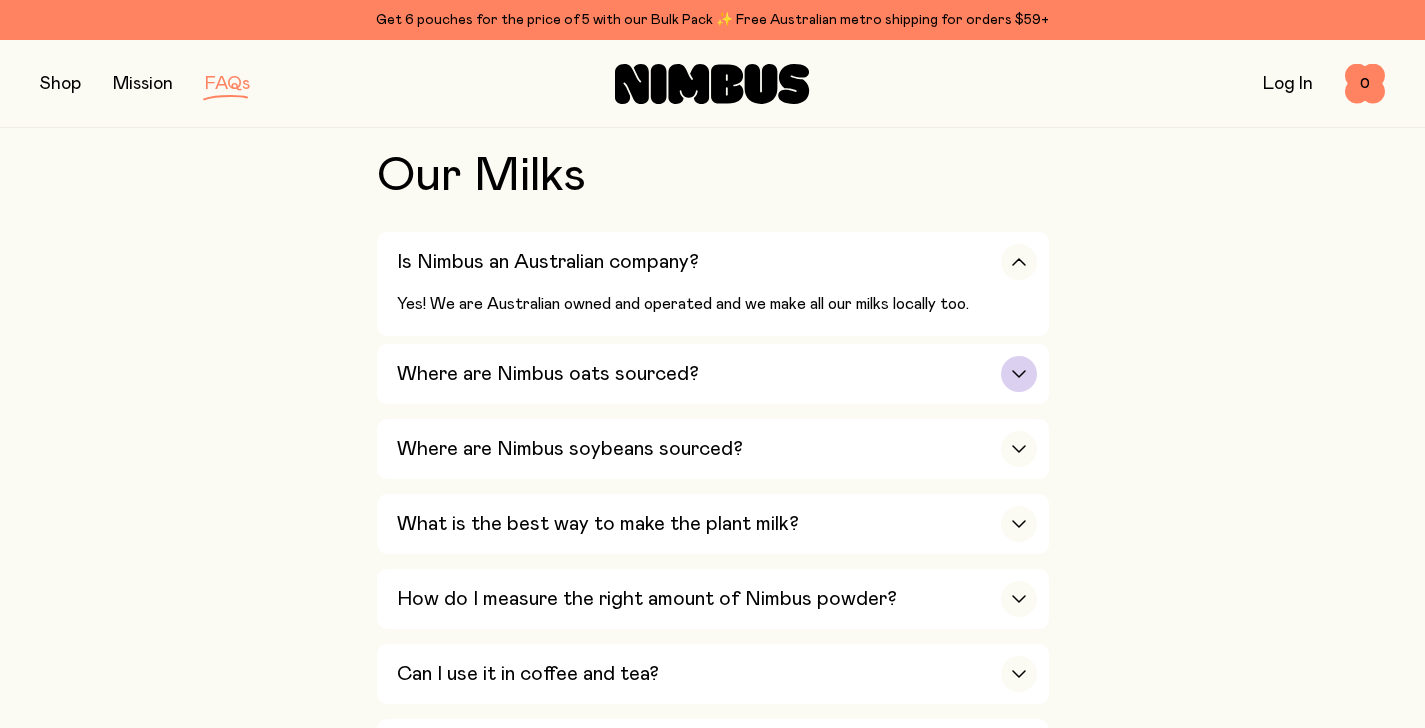 click on "Where are Nimbus oats sourced?" at bounding box center [548, 374] 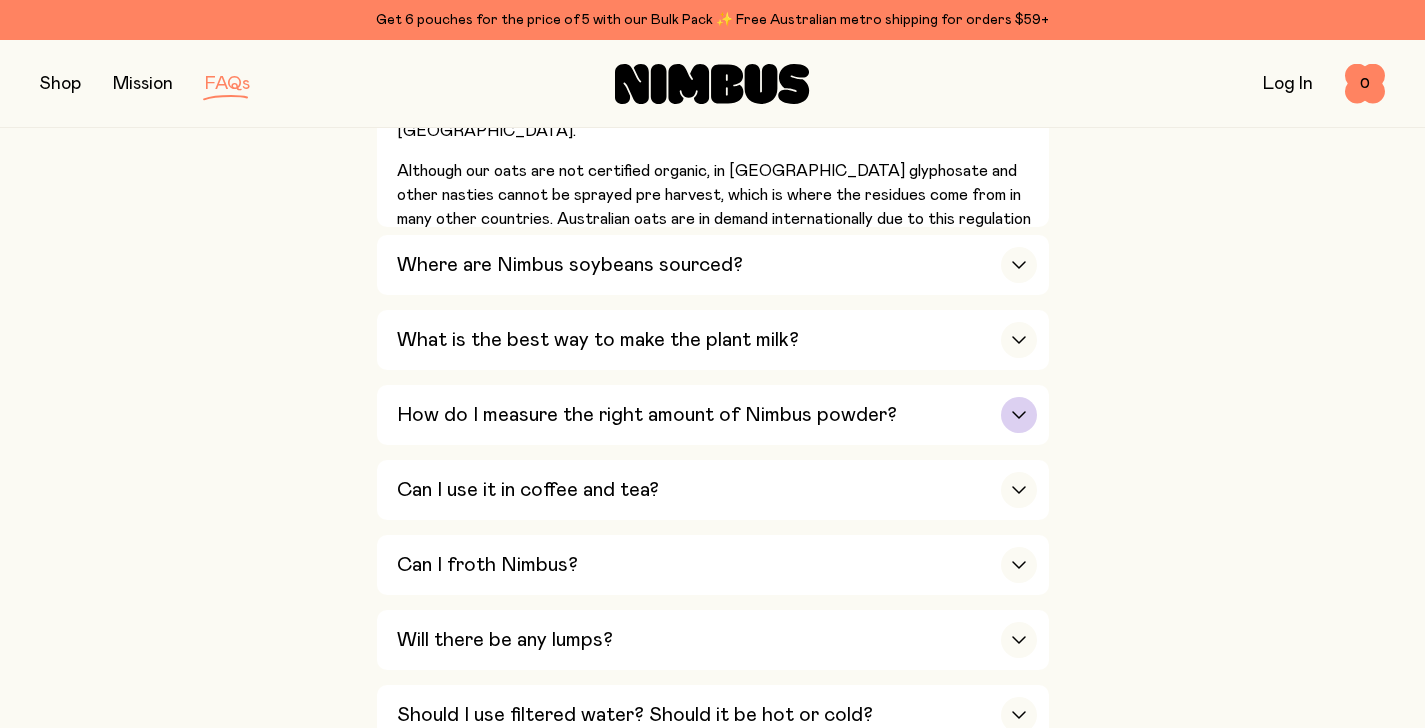 scroll, scrollTop: 765, scrollLeft: 0, axis: vertical 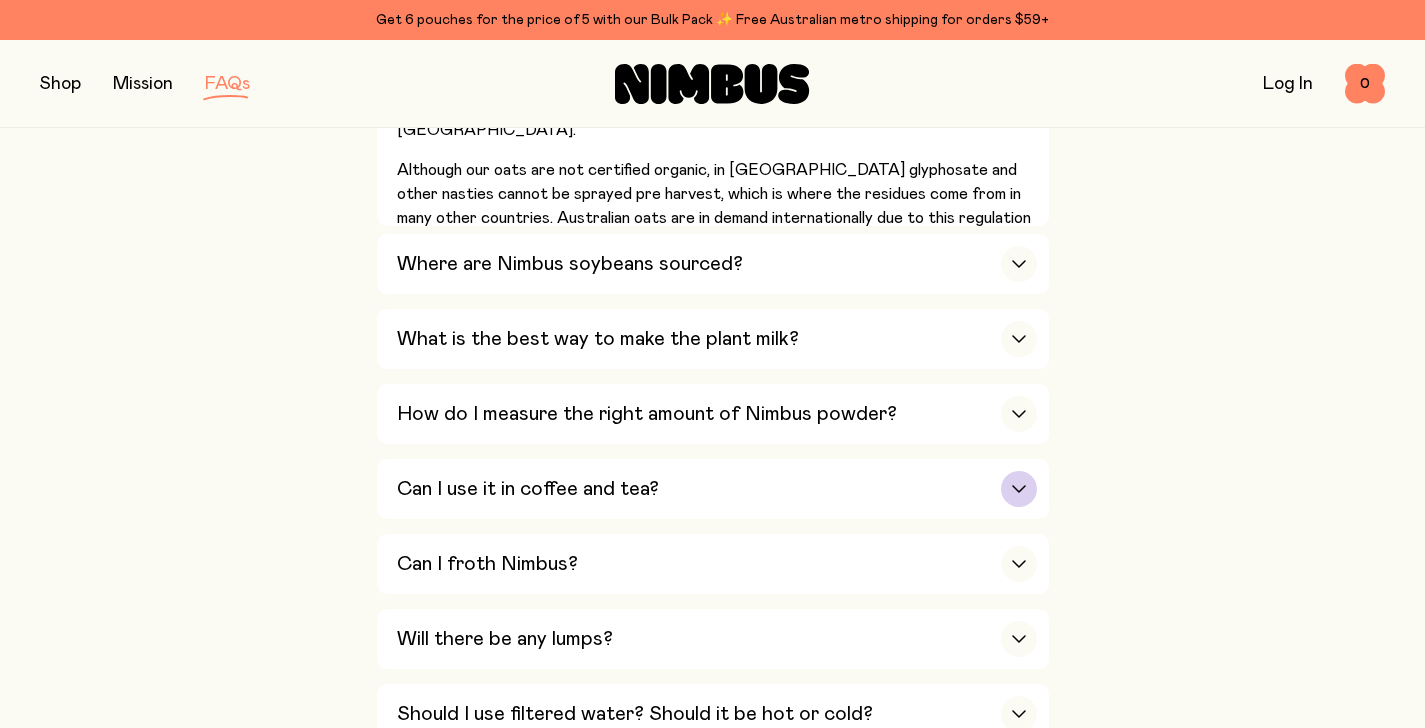 click on "Can I use it in coffee and tea?" at bounding box center [717, 489] 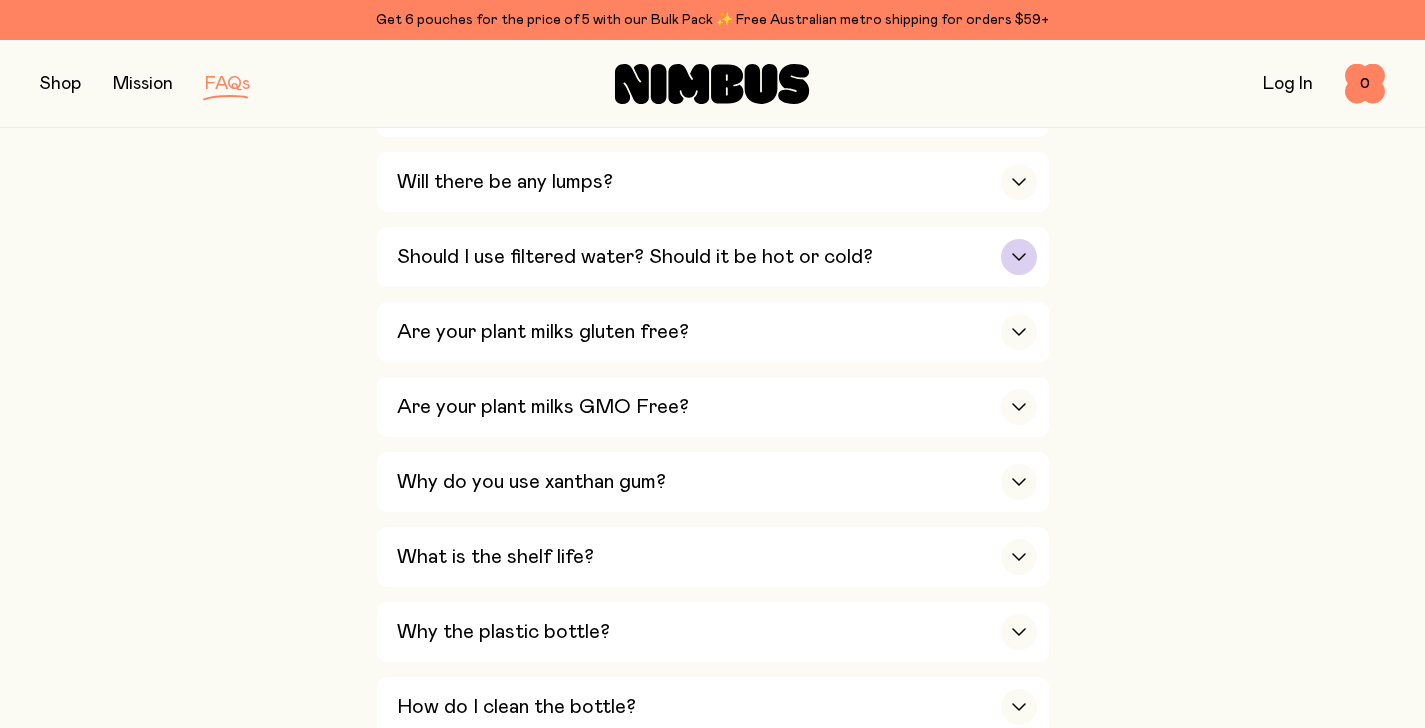 scroll, scrollTop: 1402, scrollLeft: 0, axis: vertical 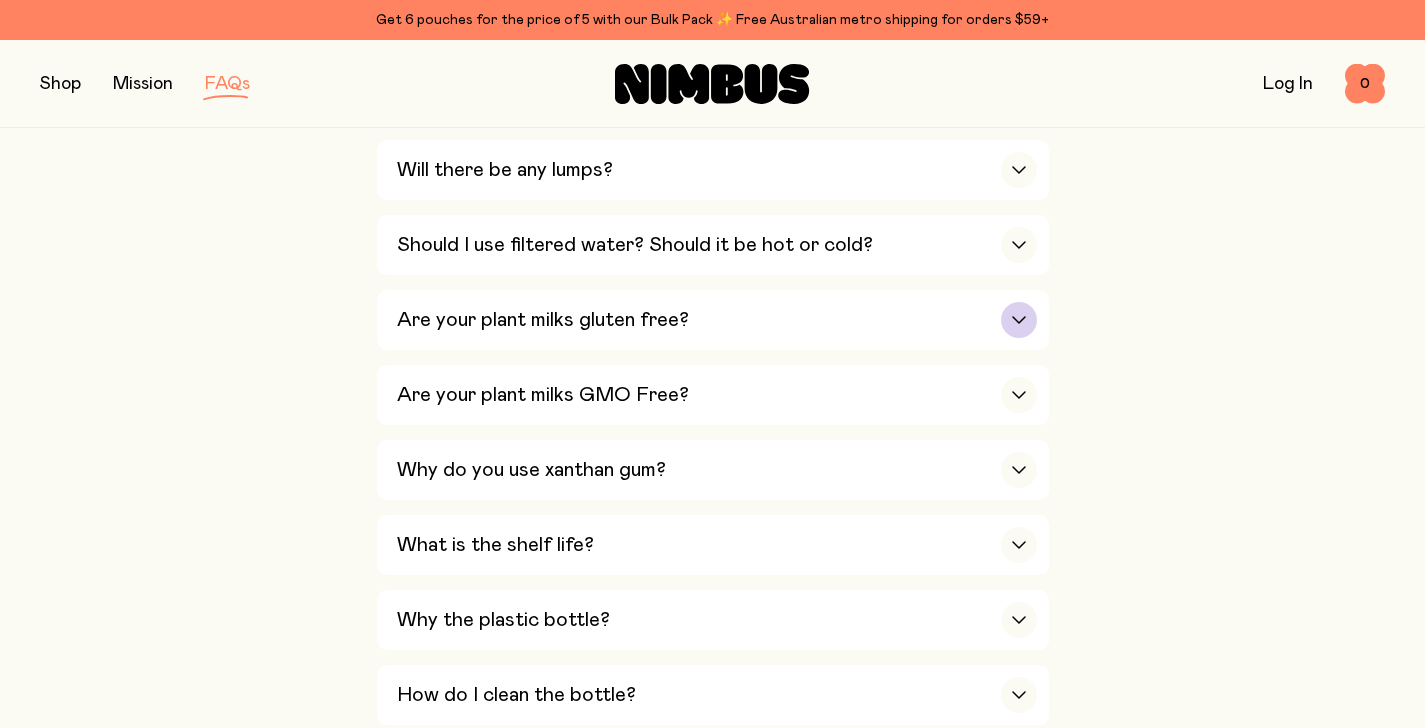 click on "Are your plant milks gluten free?" at bounding box center [543, 320] 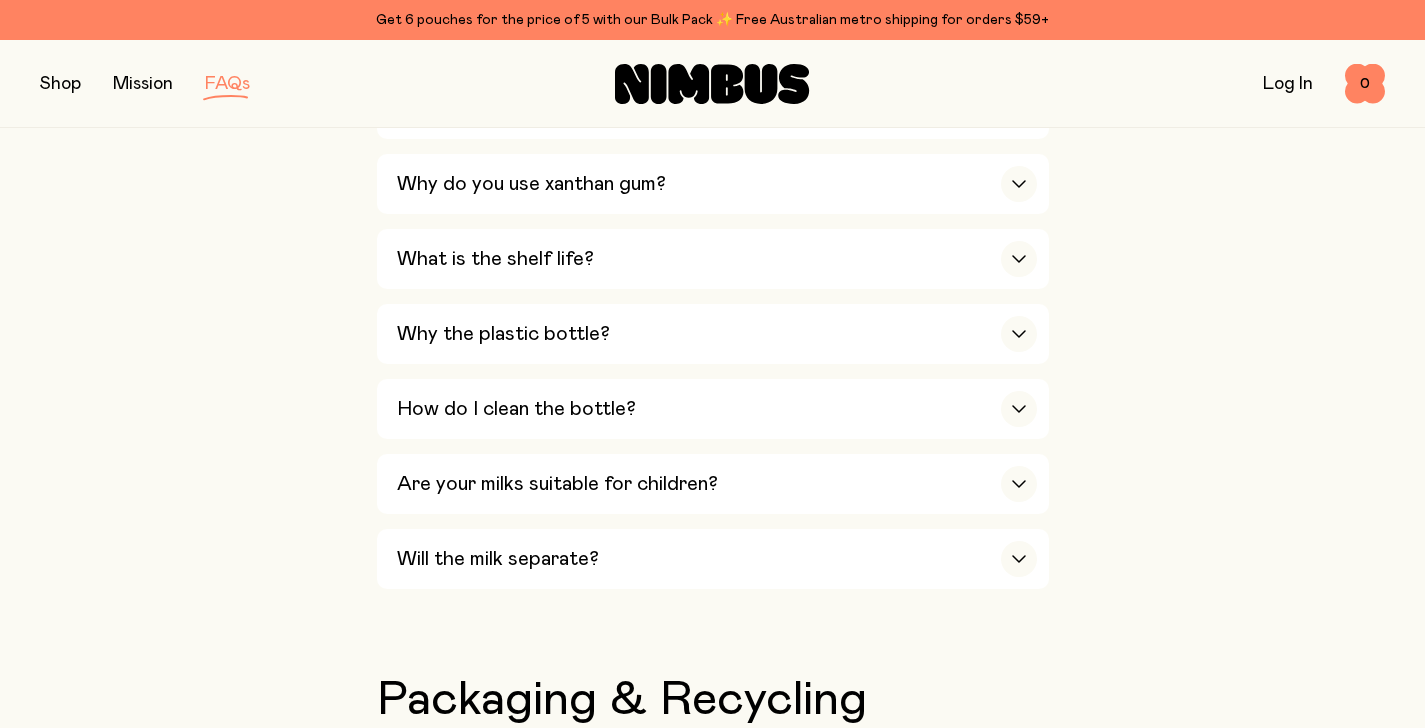 scroll, scrollTop: 1473, scrollLeft: 0, axis: vertical 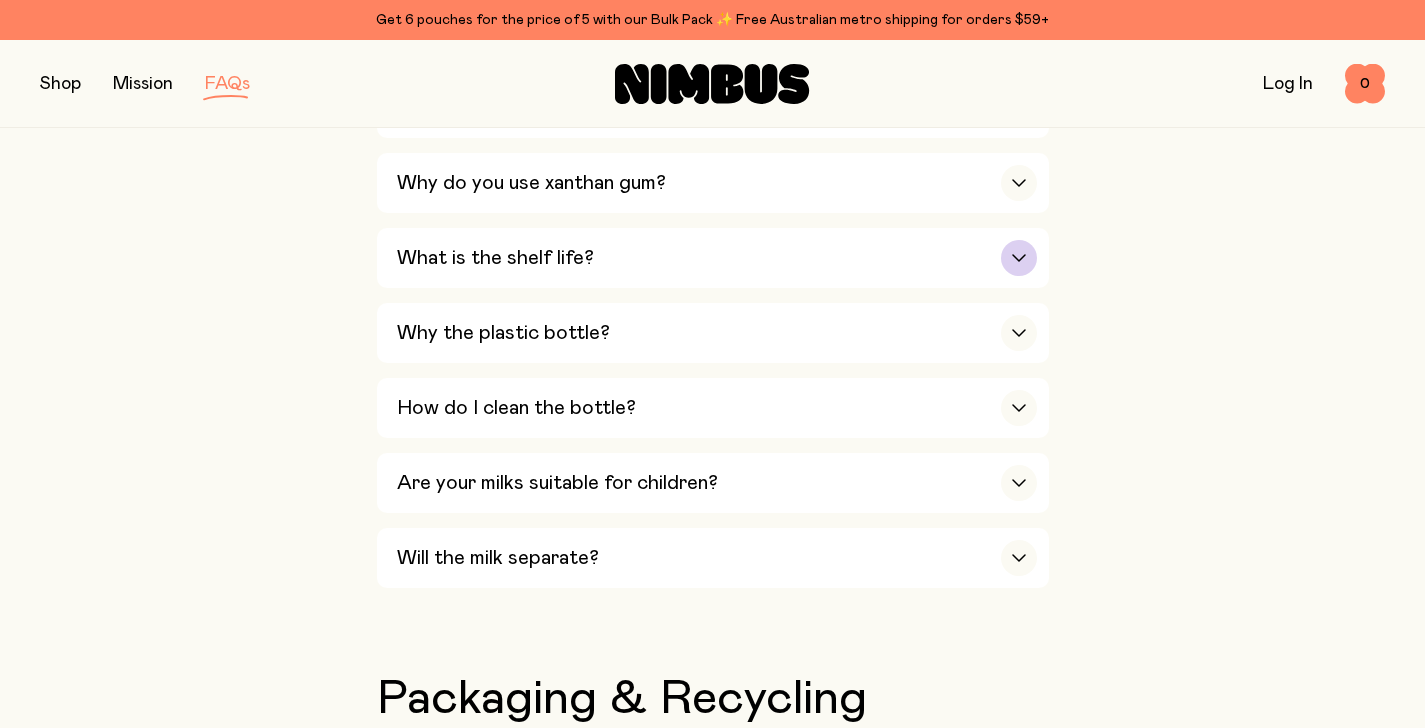 click on "What is the shelf life?" at bounding box center [717, 258] 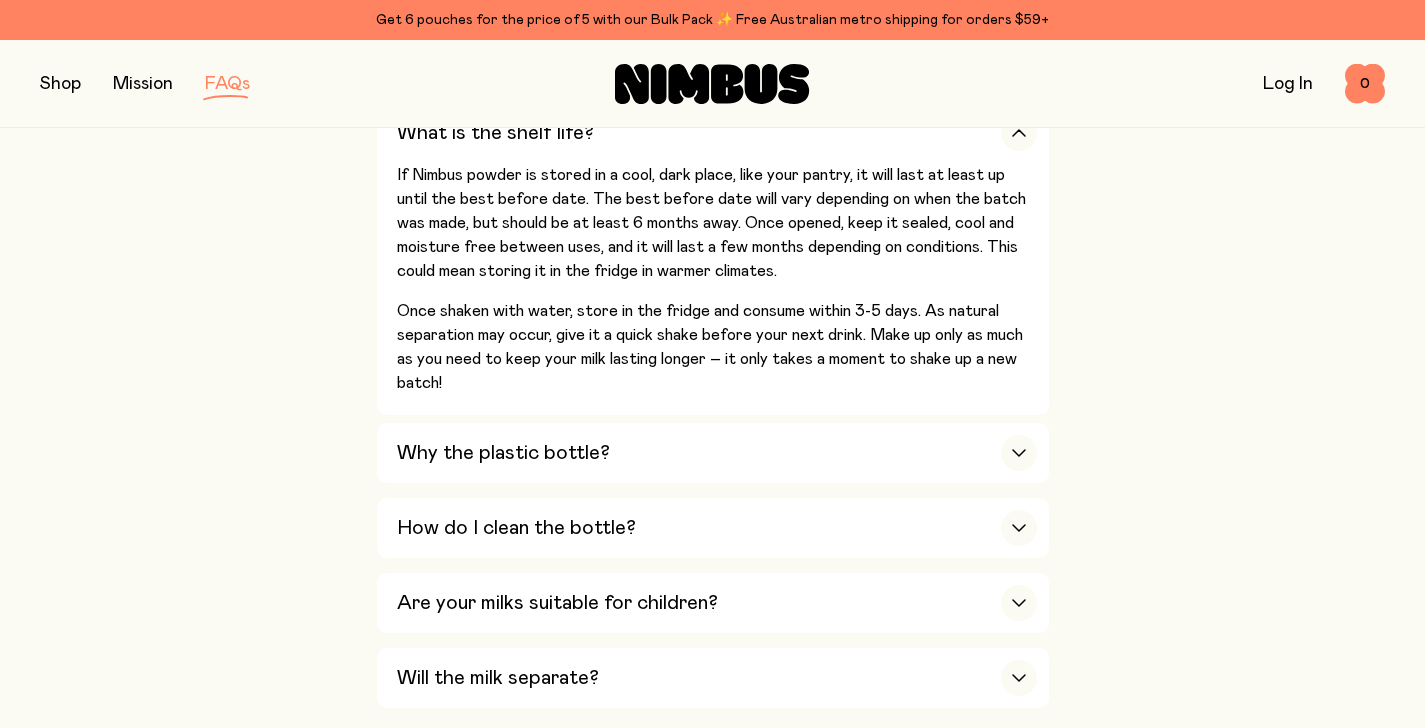 scroll, scrollTop: 1623, scrollLeft: 0, axis: vertical 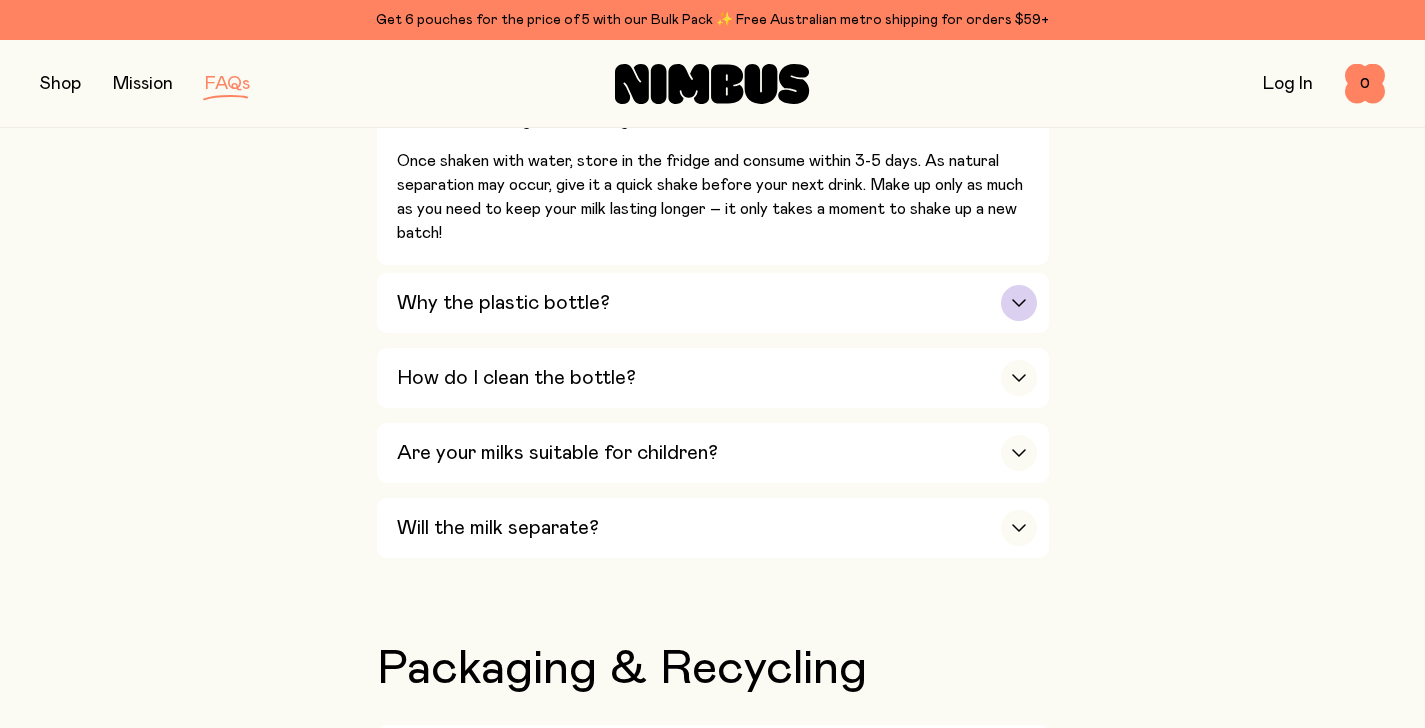 click on "Why the plastic bottle?" at bounding box center [717, 303] 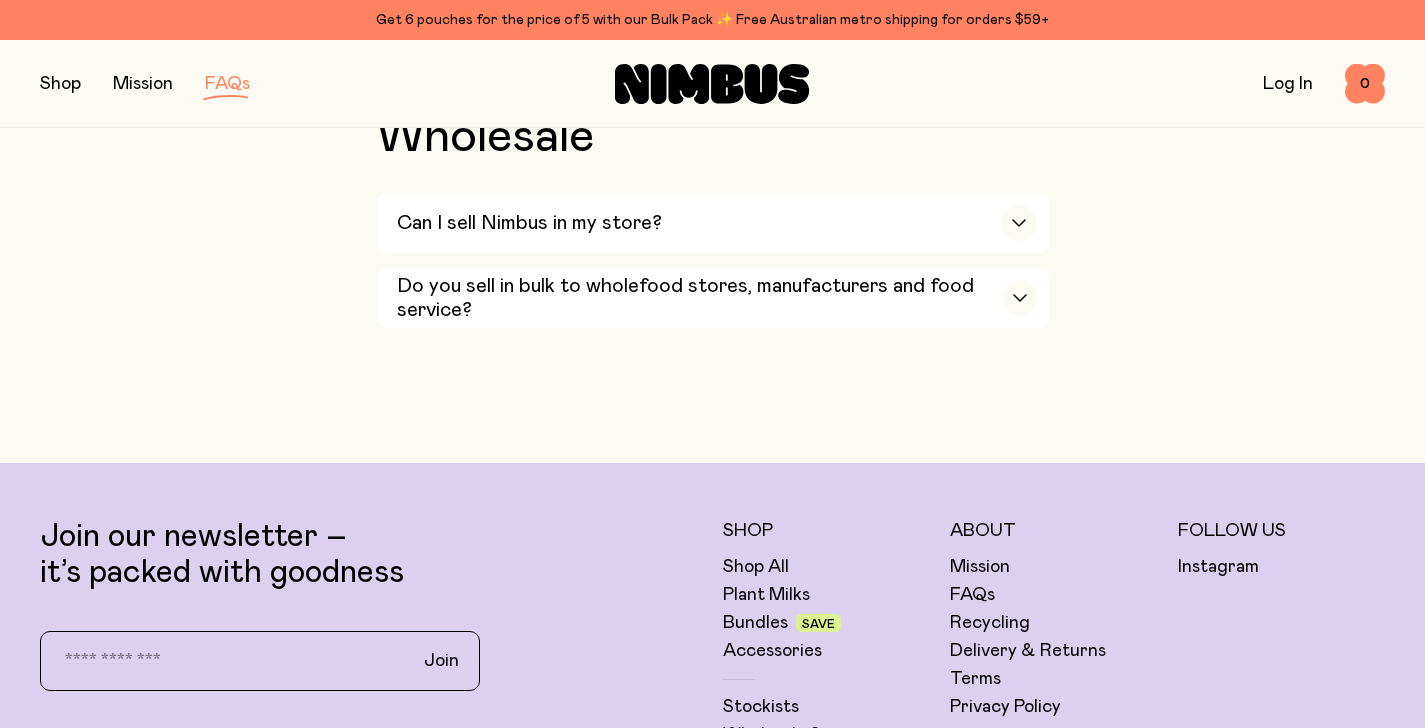 scroll, scrollTop: 4098, scrollLeft: 0, axis: vertical 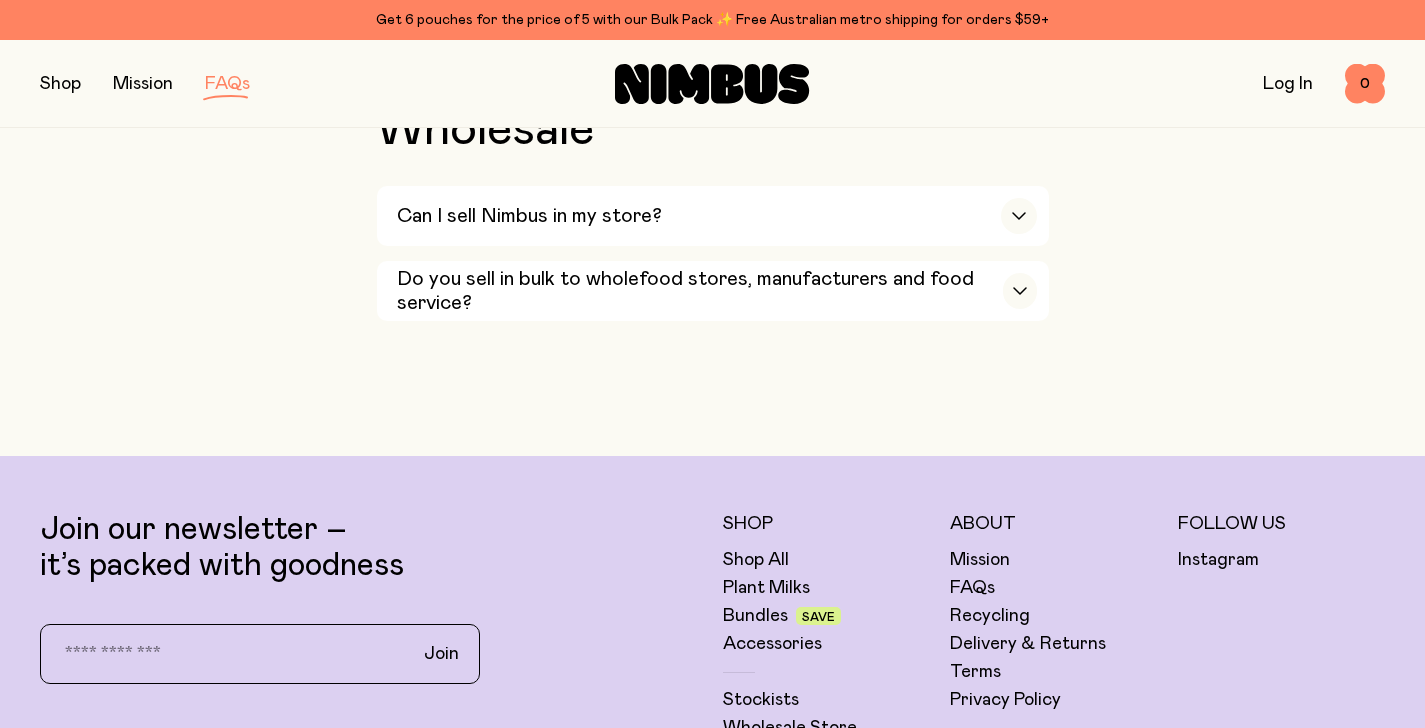 click at bounding box center [60, 84] 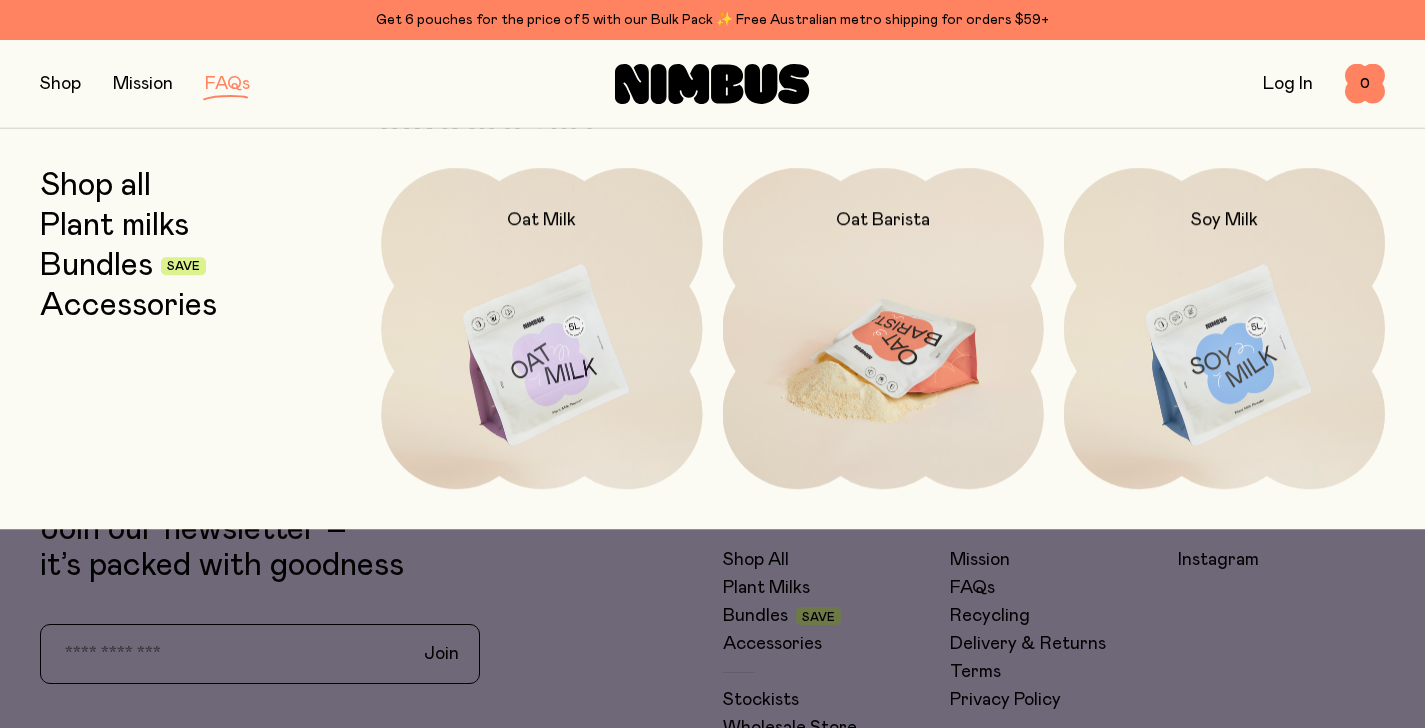 click at bounding box center [883, 356] 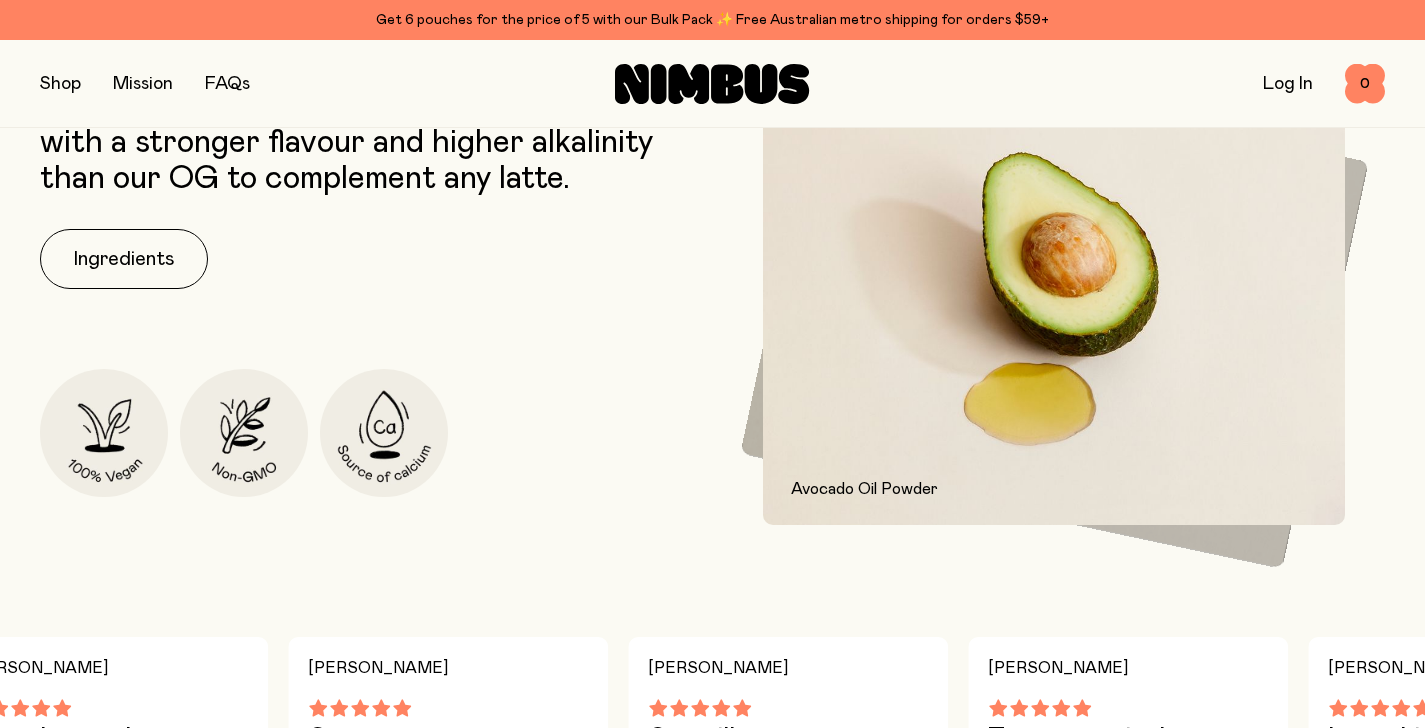 scroll, scrollTop: 732, scrollLeft: 0, axis: vertical 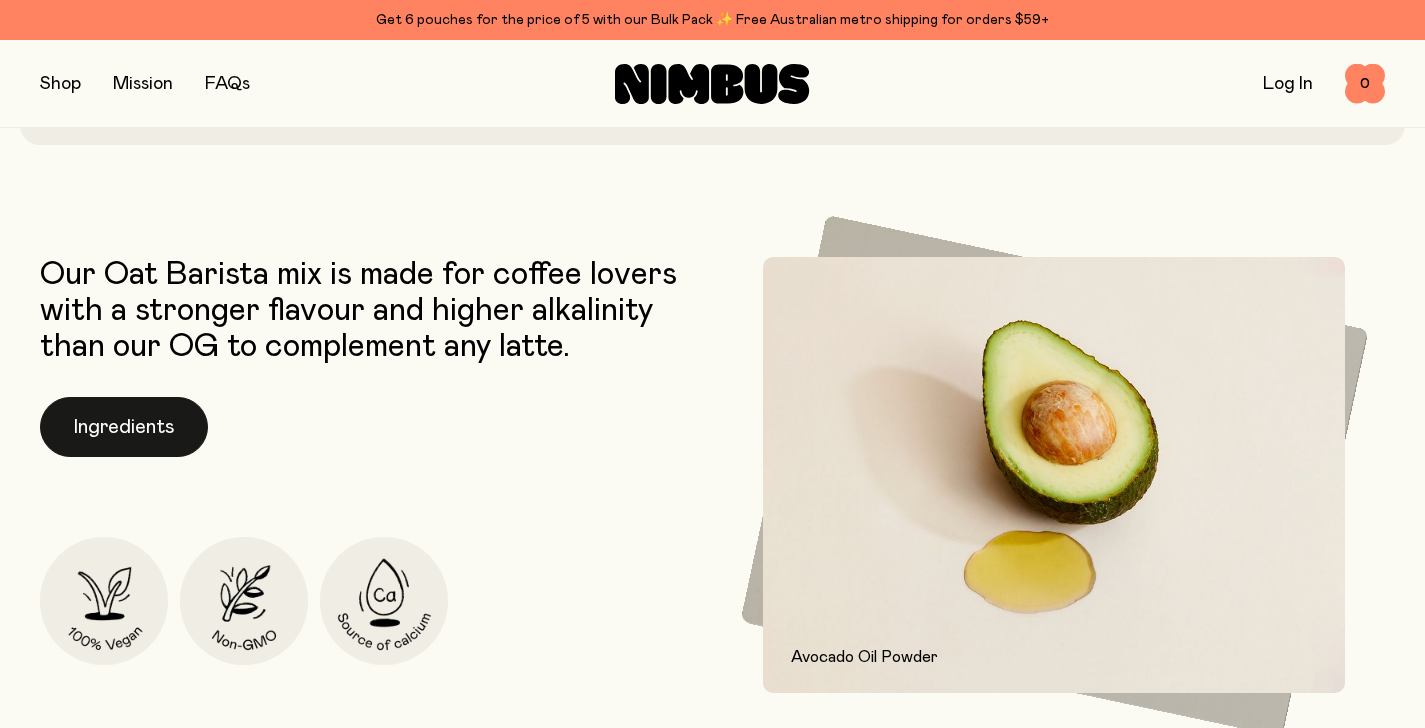 click on "Ingredients" at bounding box center [124, 427] 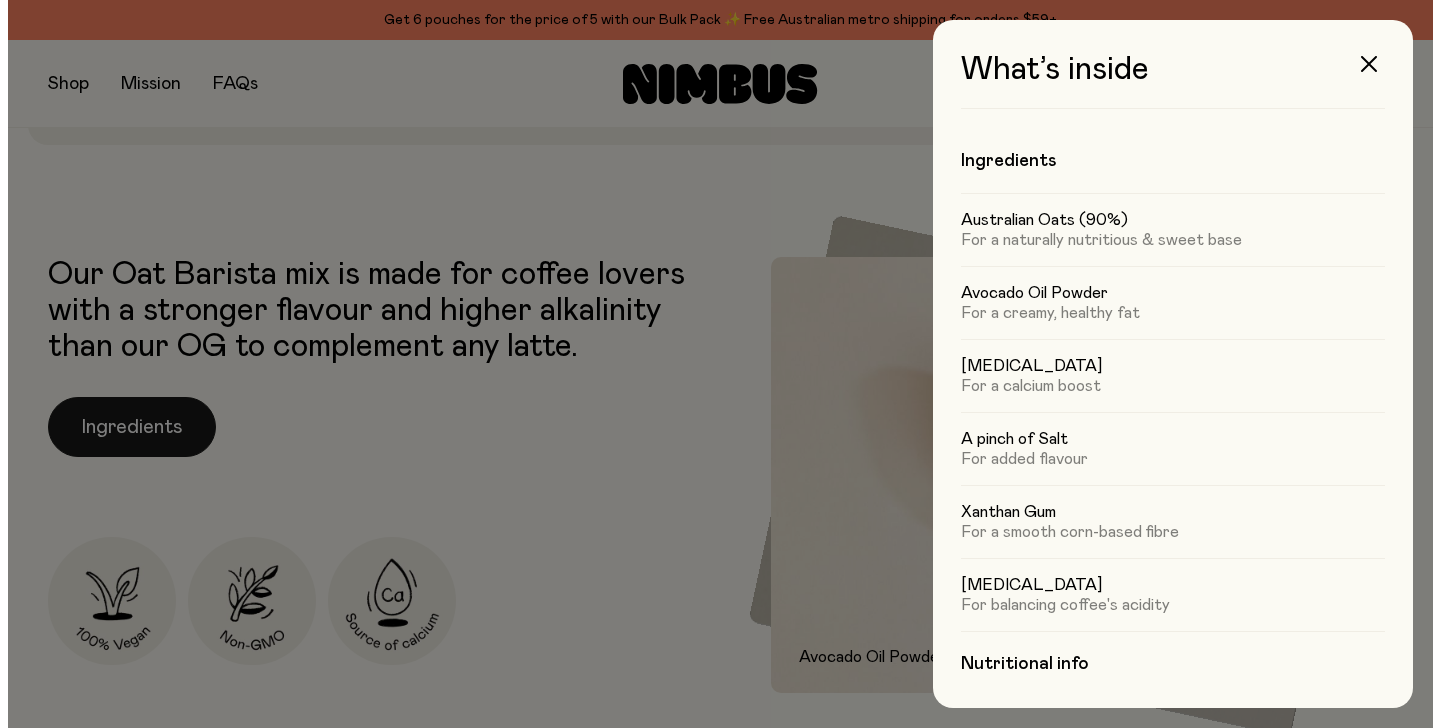 scroll, scrollTop: 0, scrollLeft: 0, axis: both 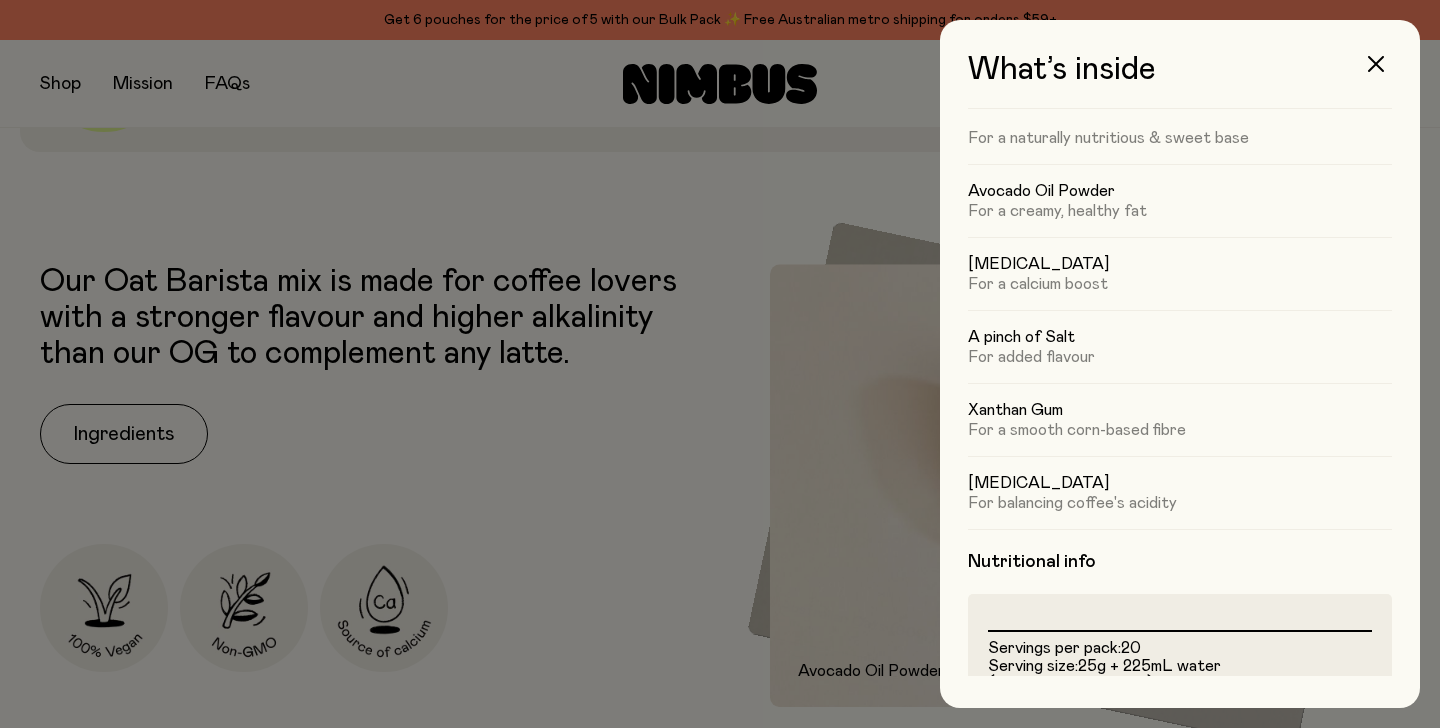 click at bounding box center [720, 364] 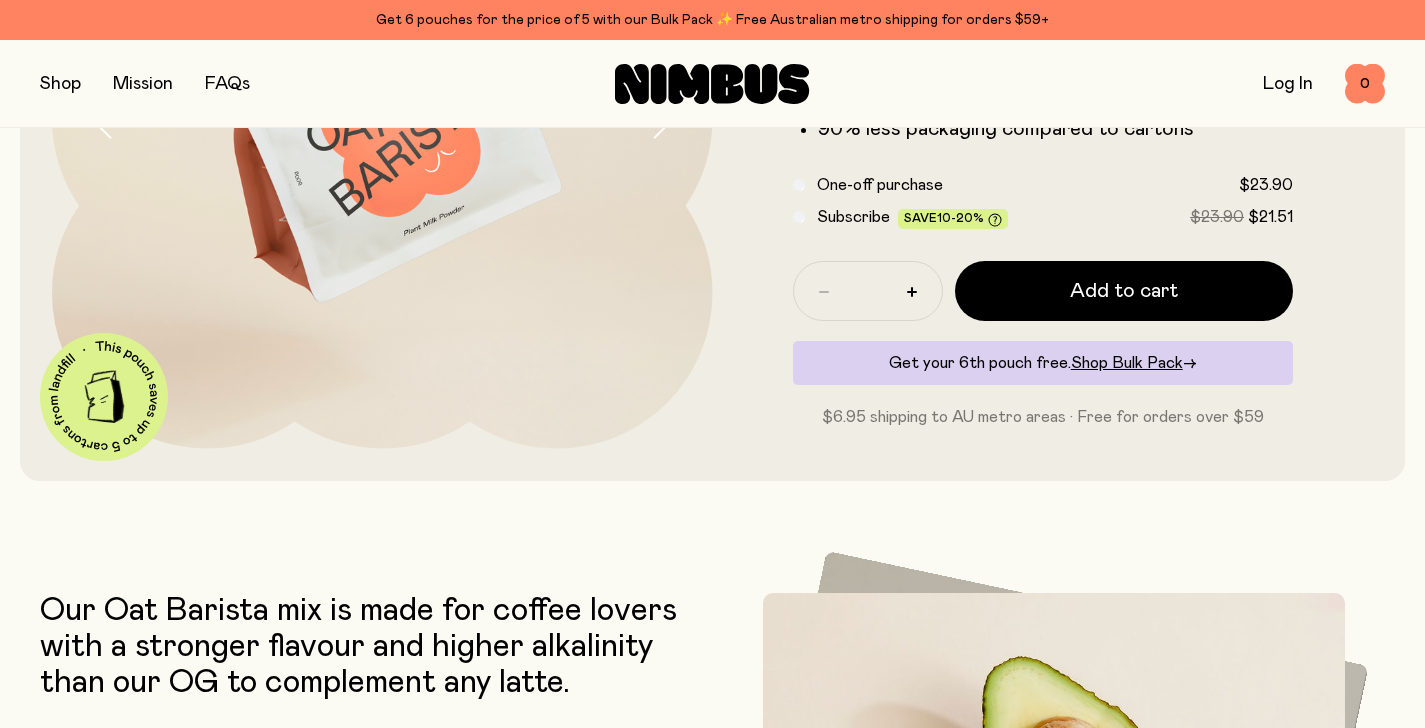 scroll, scrollTop: 0, scrollLeft: 0, axis: both 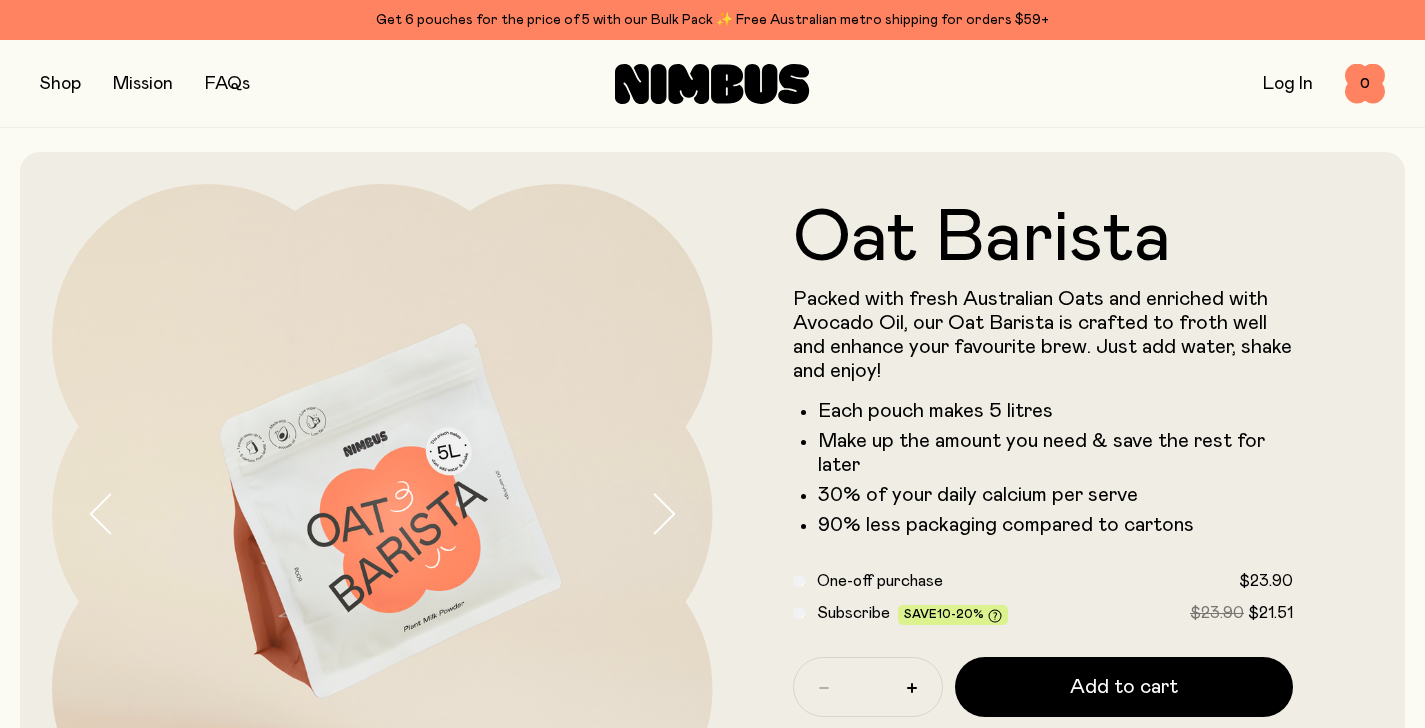 click at bounding box center (60, 84) 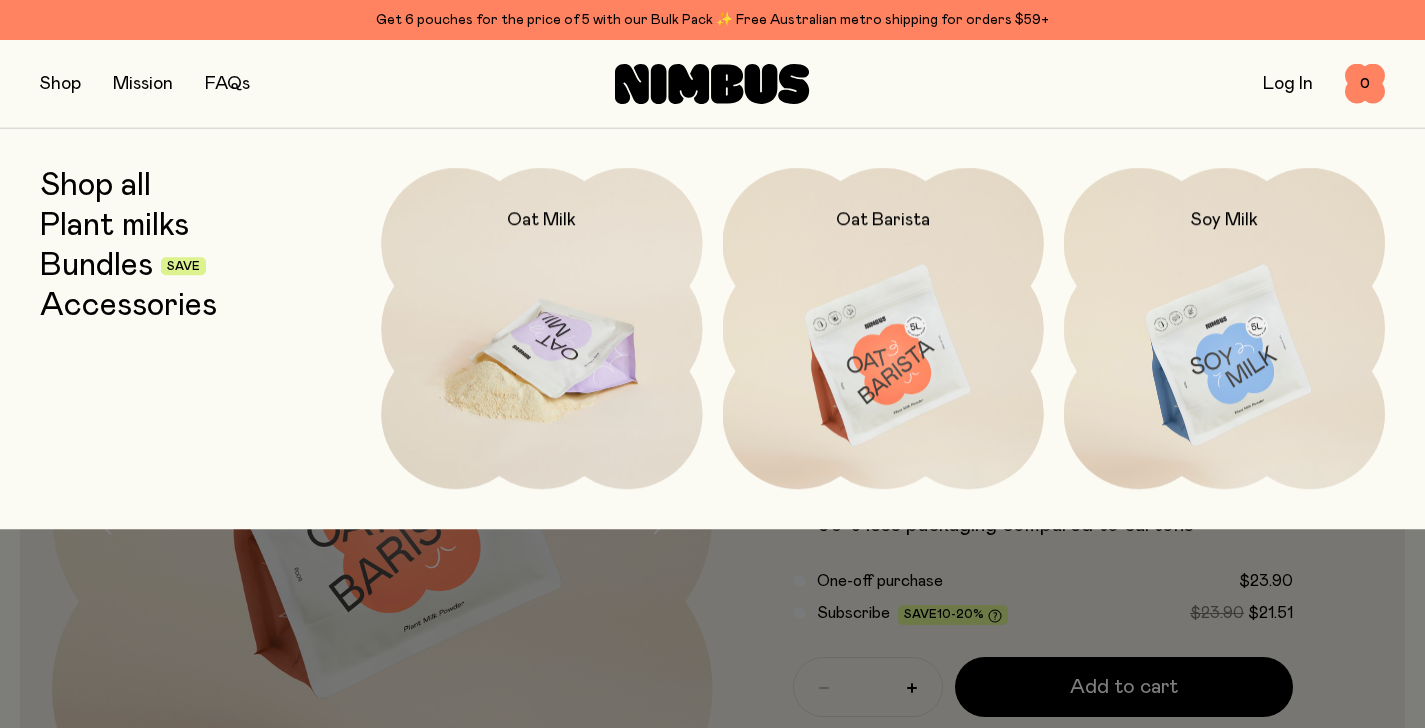 click at bounding box center [541, 356] 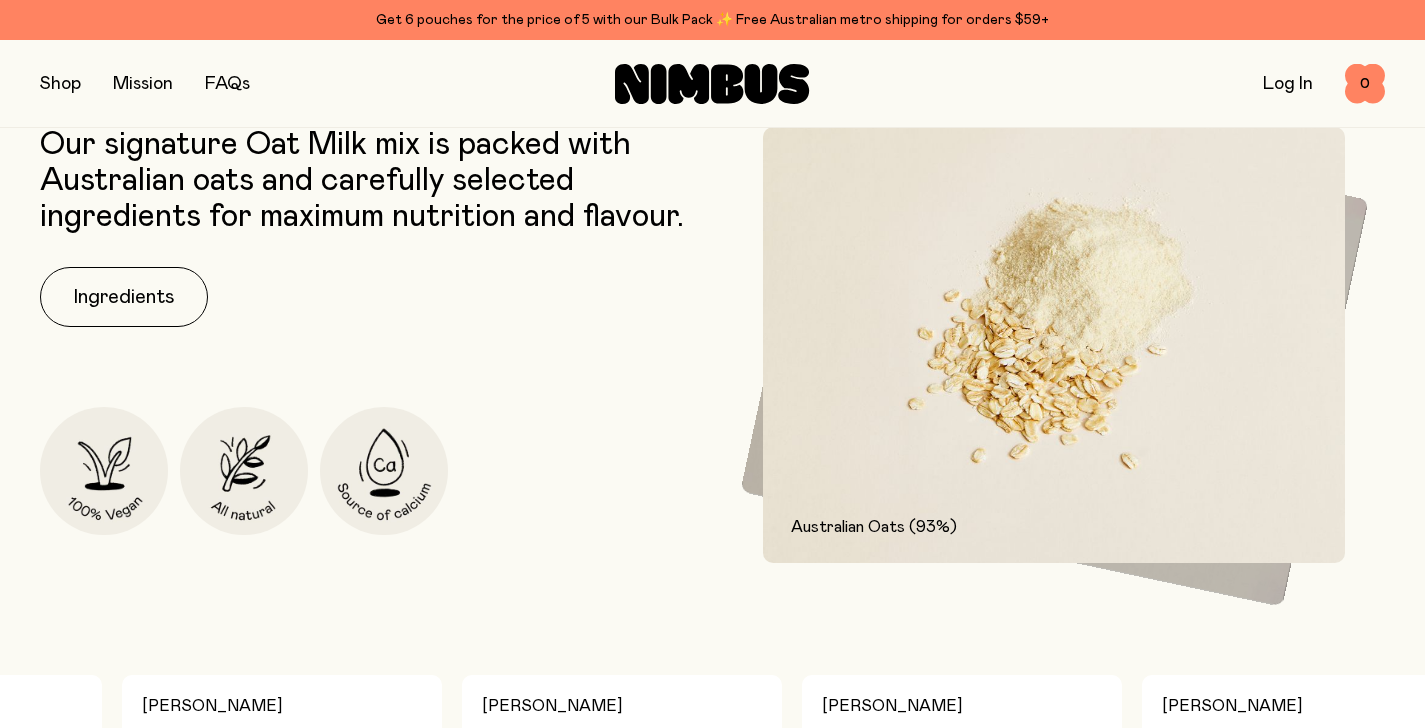 scroll, scrollTop: 1014, scrollLeft: 0, axis: vertical 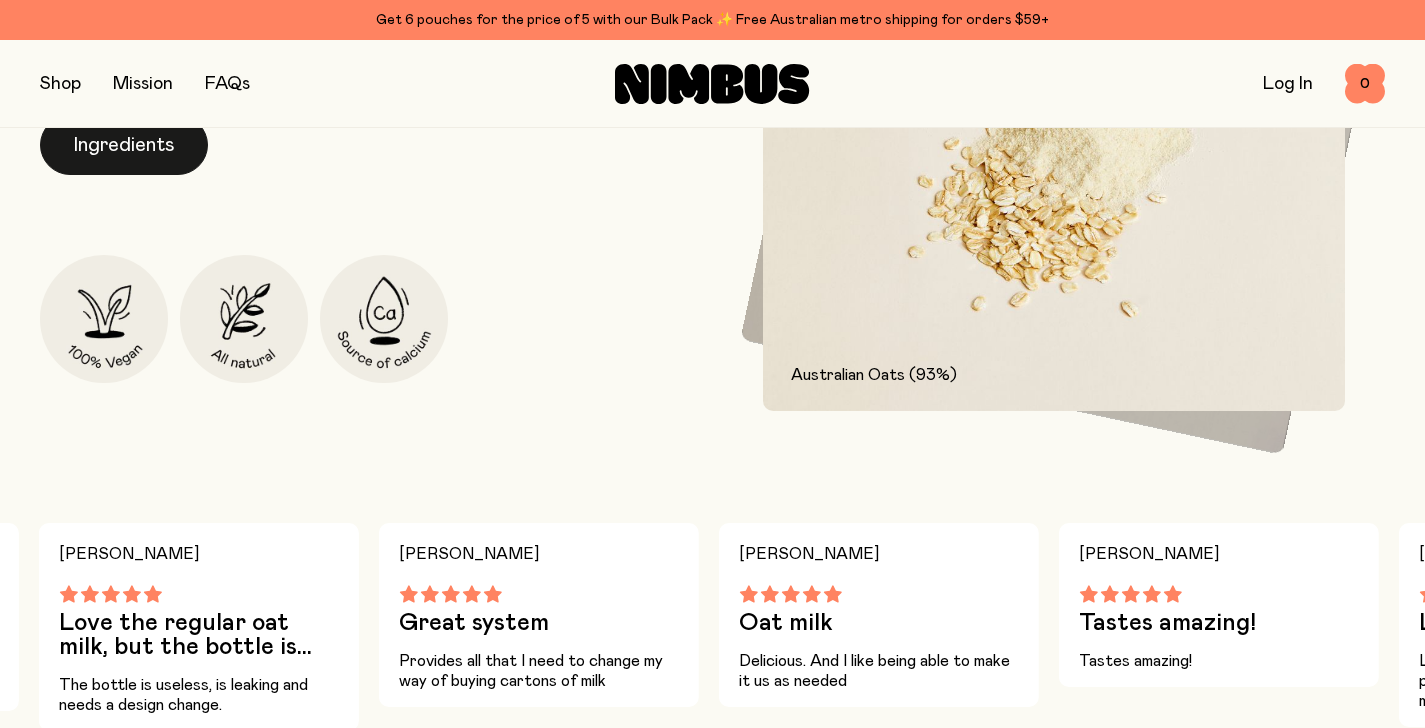 click on "Ingredients" at bounding box center (124, 145) 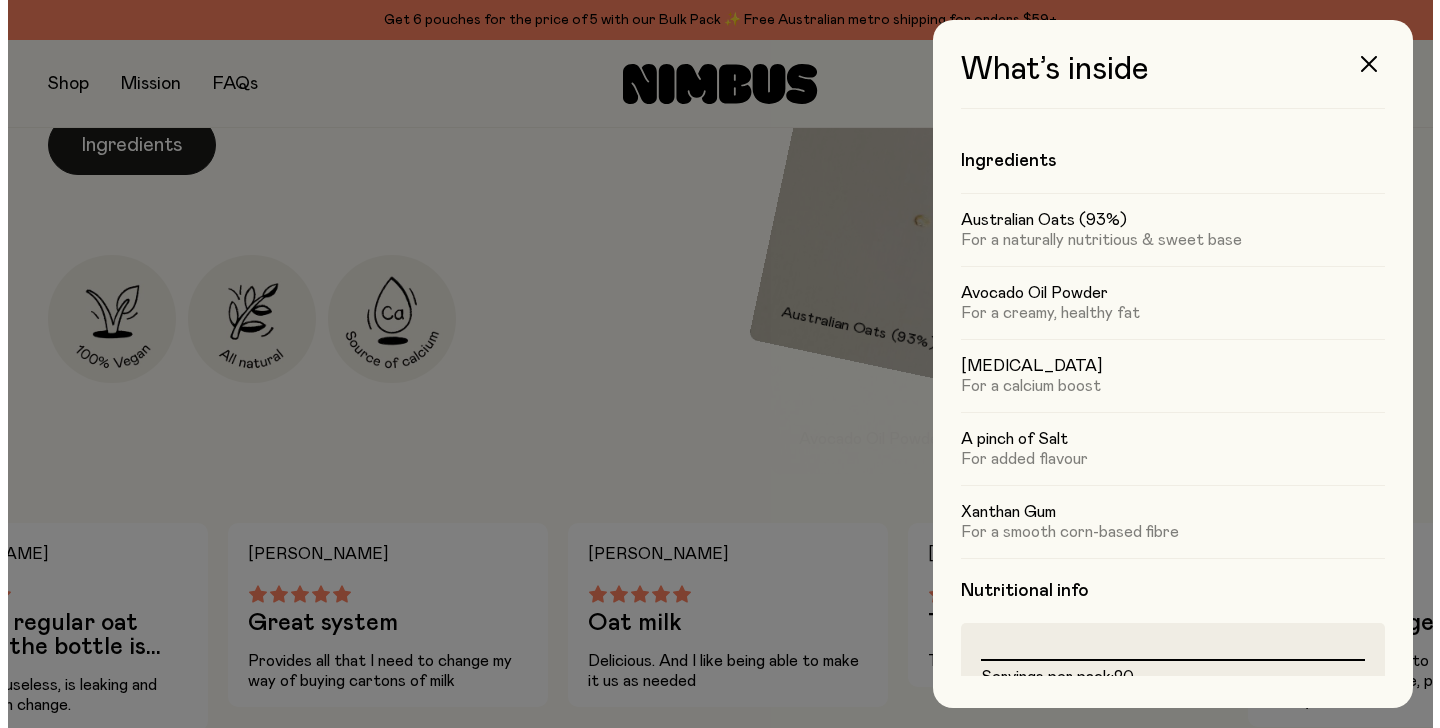 scroll, scrollTop: 0, scrollLeft: 0, axis: both 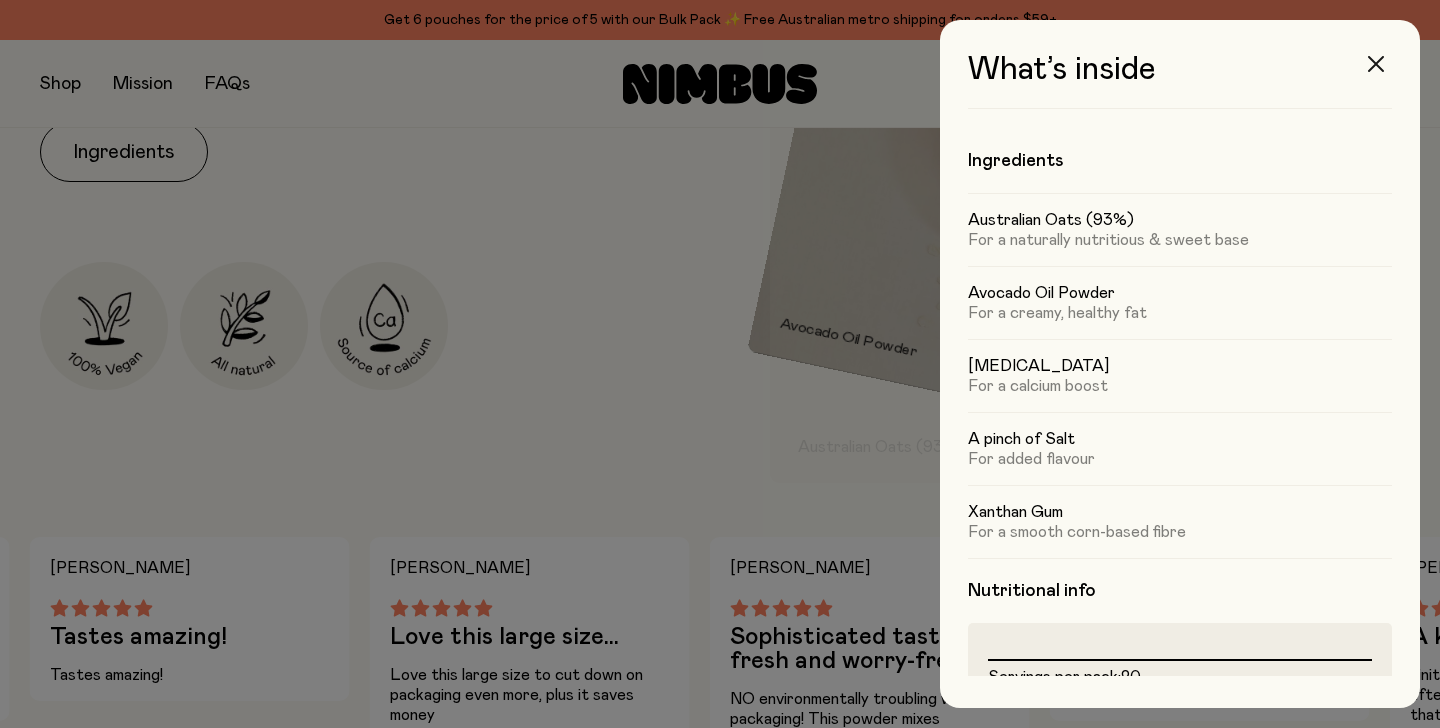 click 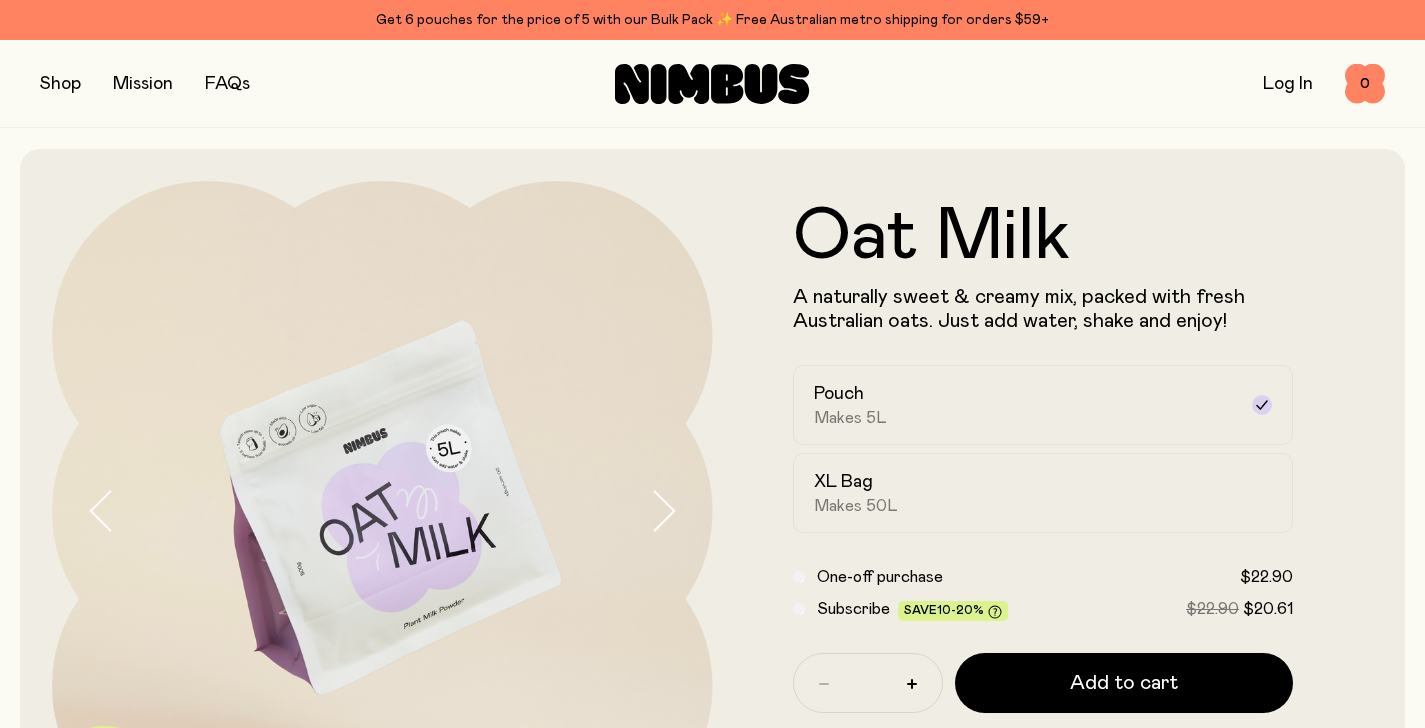 scroll, scrollTop: 0, scrollLeft: 0, axis: both 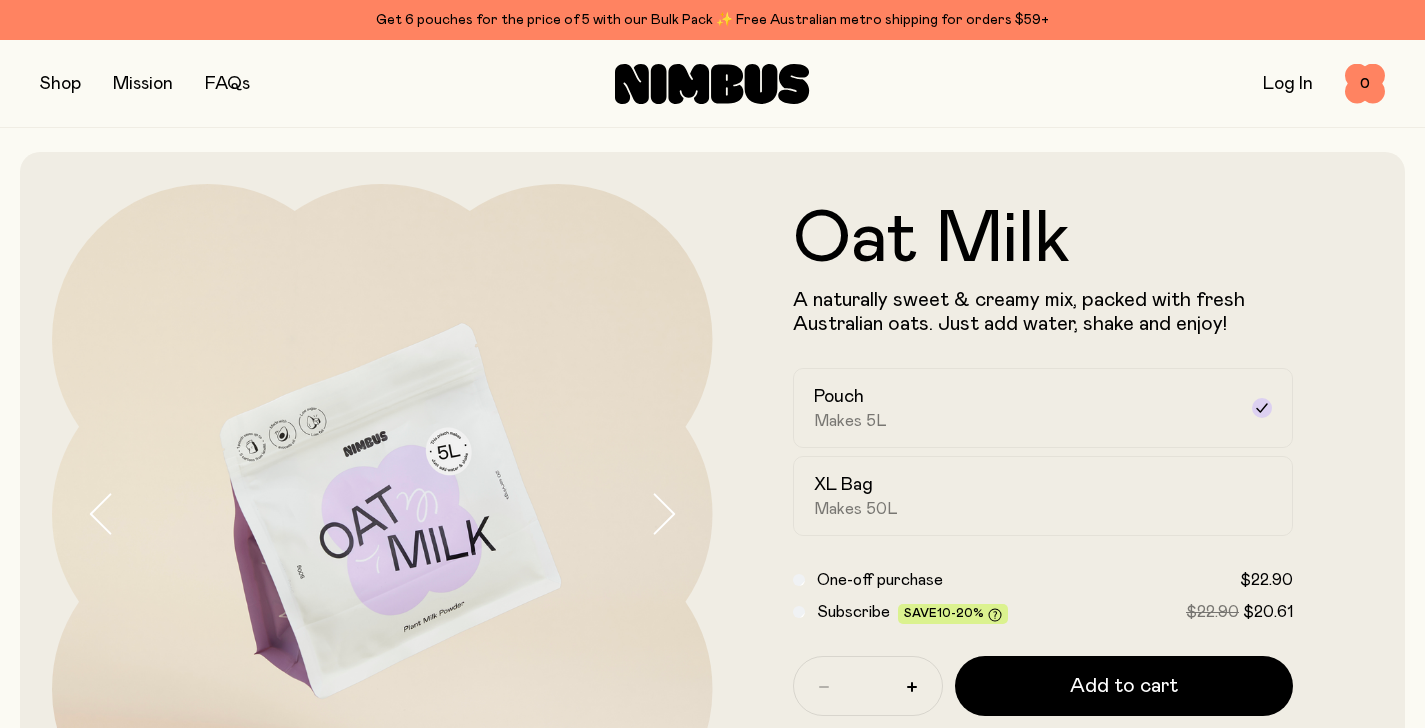 click at bounding box center (60, 84) 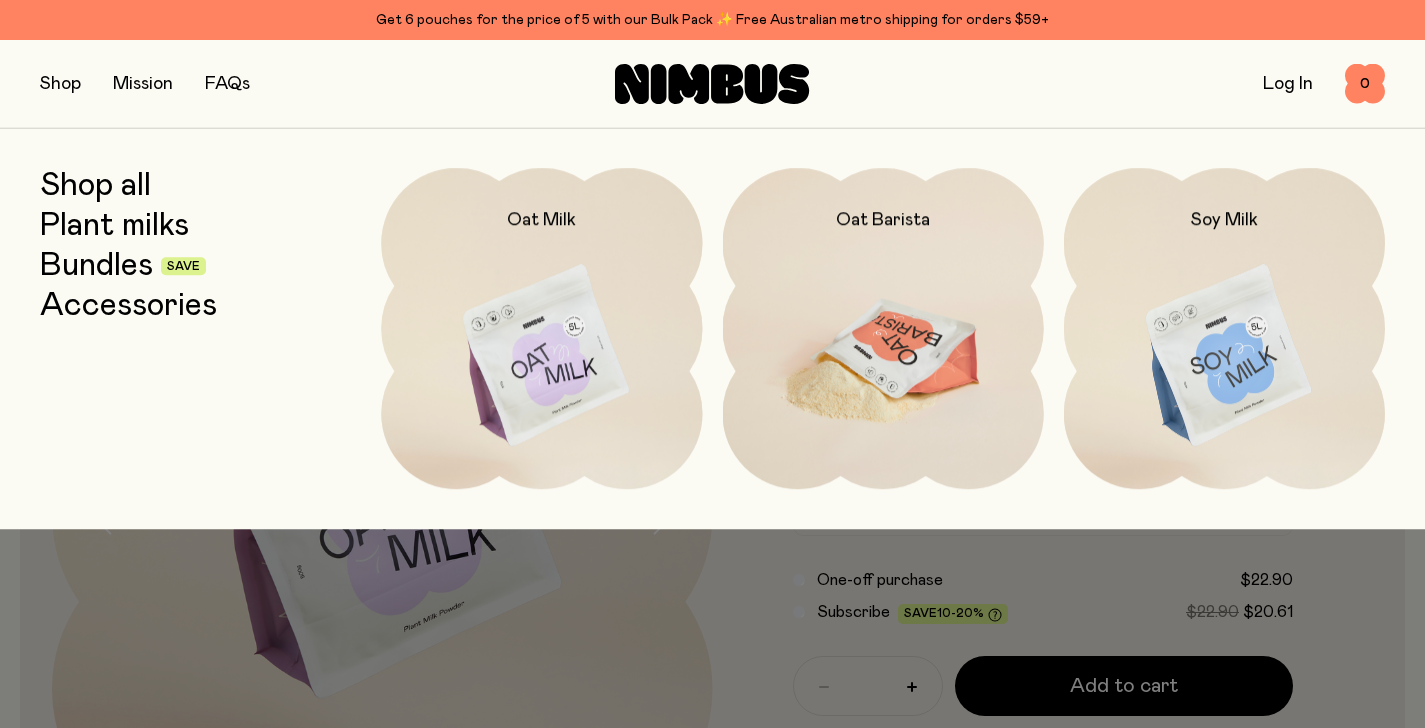 click at bounding box center (883, 356) 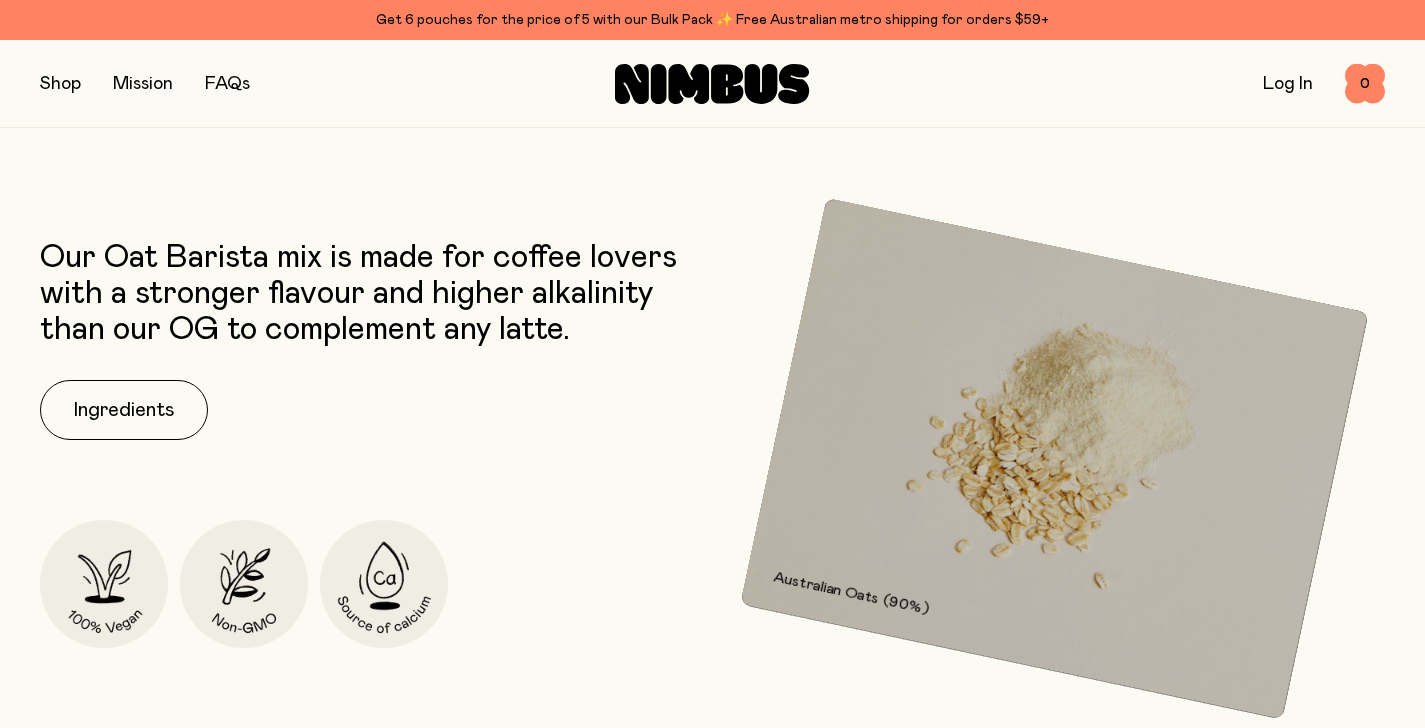 scroll, scrollTop: 741, scrollLeft: 0, axis: vertical 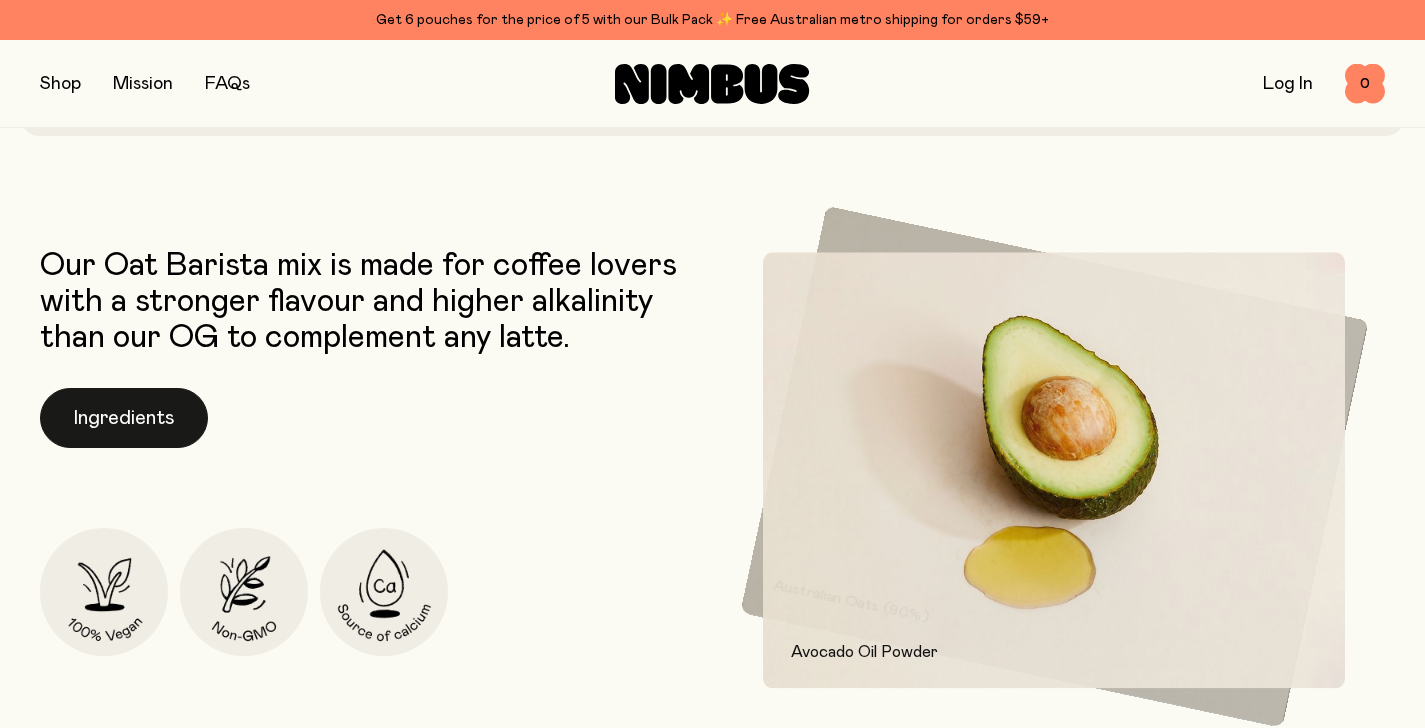 click on "Ingredients" at bounding box center [124, 418] 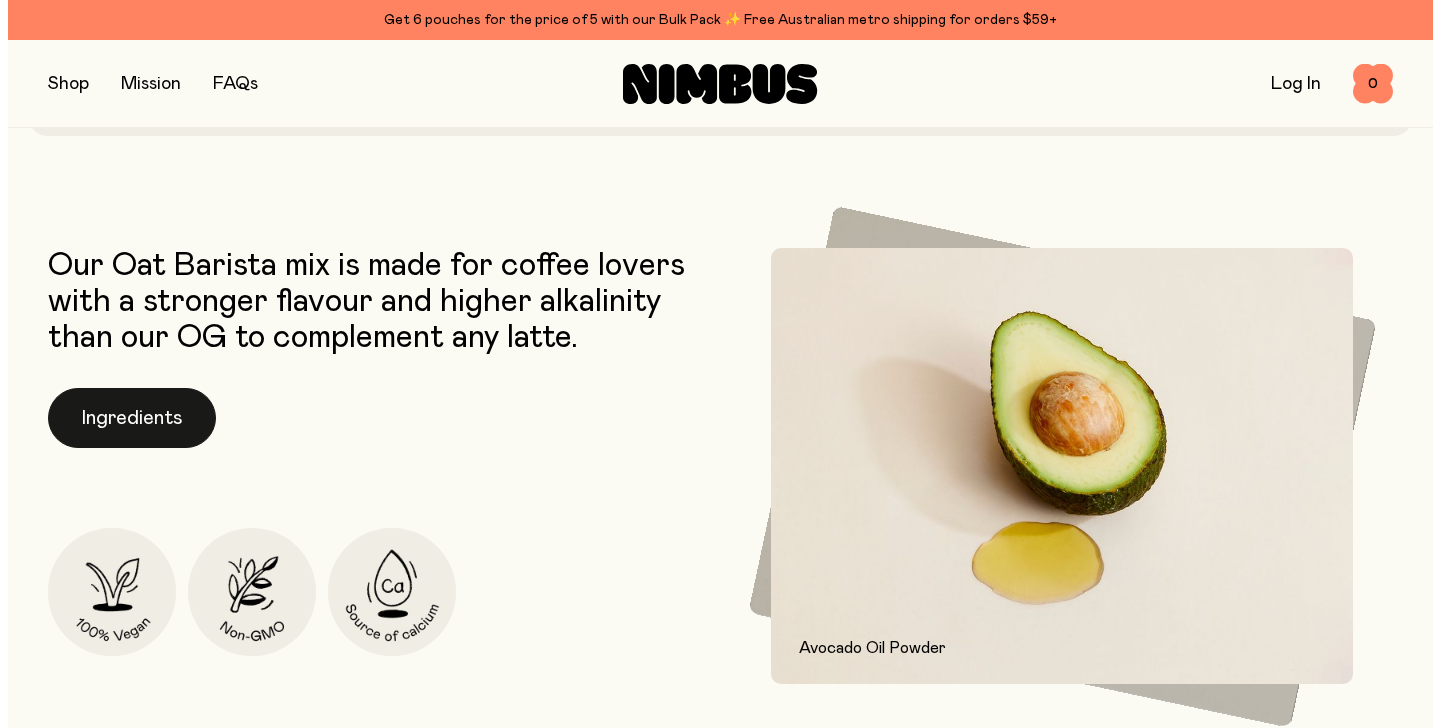 scroll, scrollTop: 0, scrollLeft: 0, axis: both 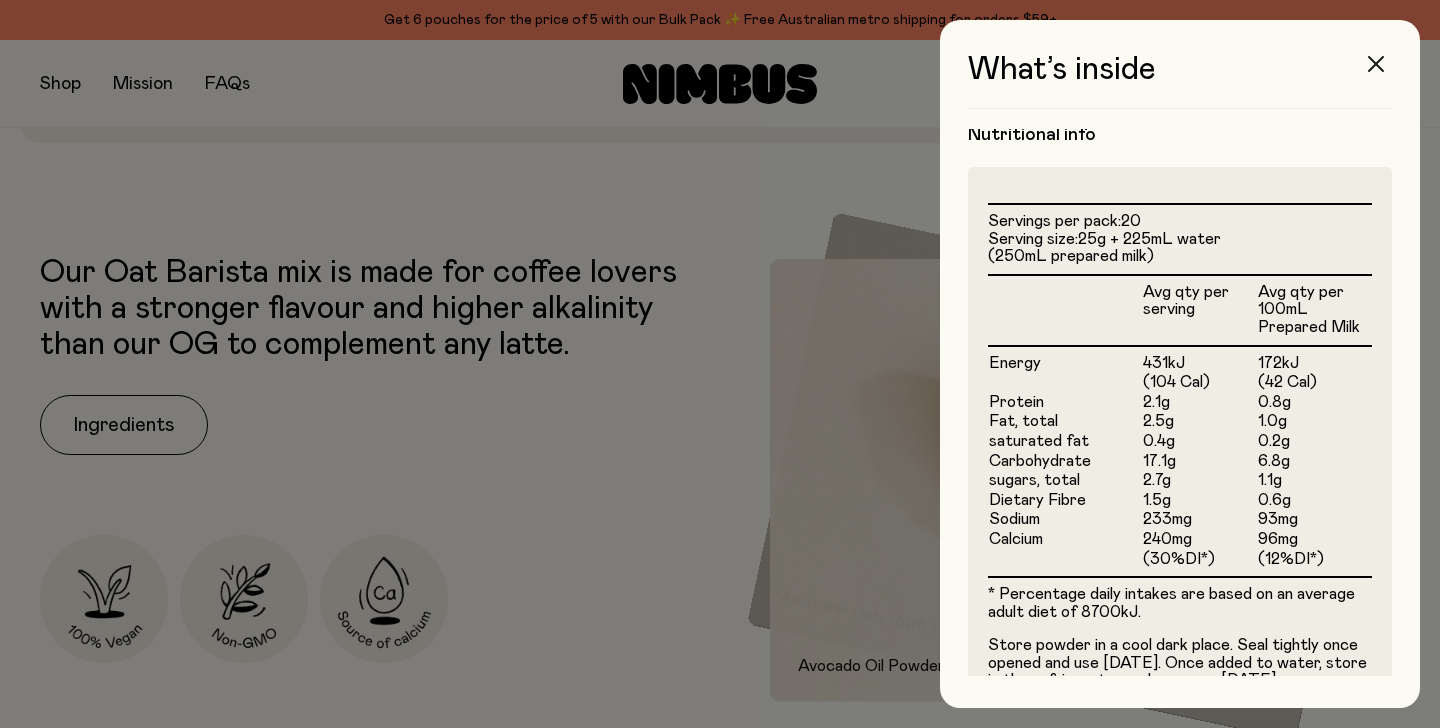 click 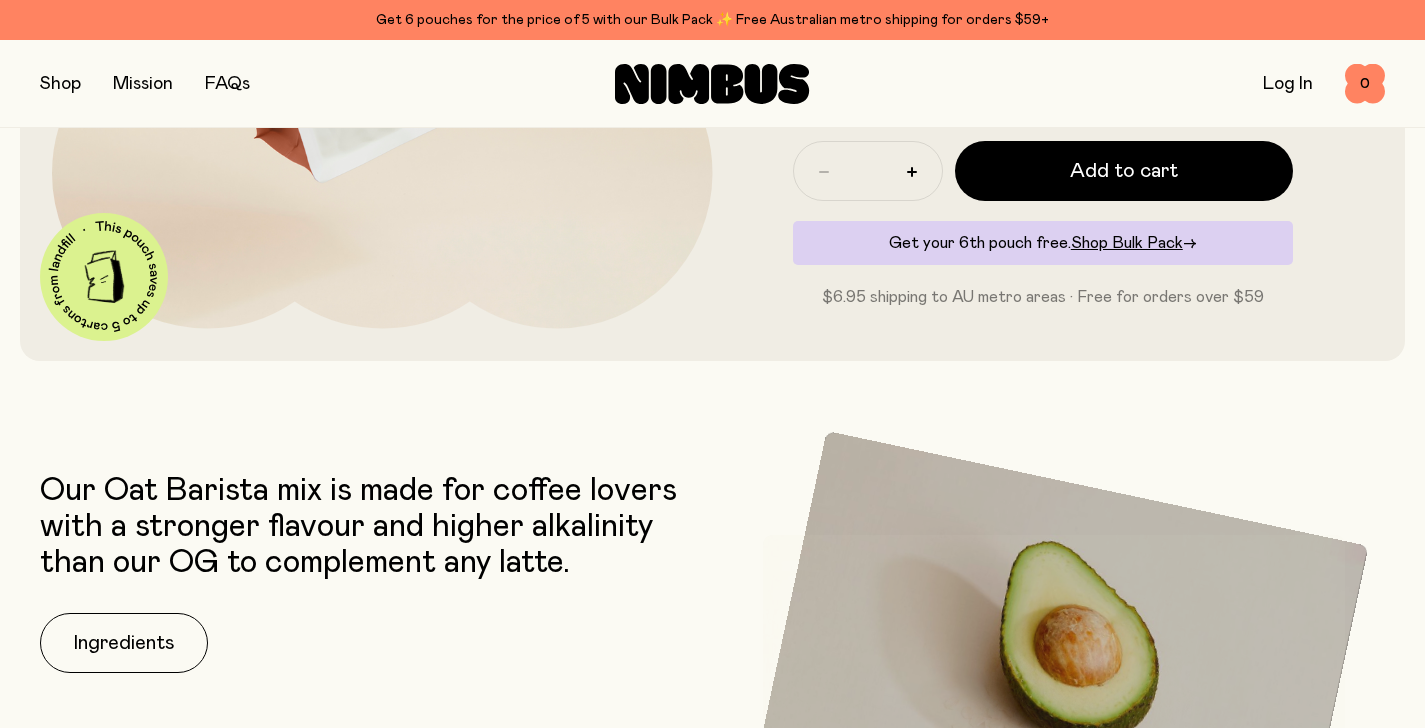 scroll, scrollTop: 860, scrollLeft: 0, axis: vertical 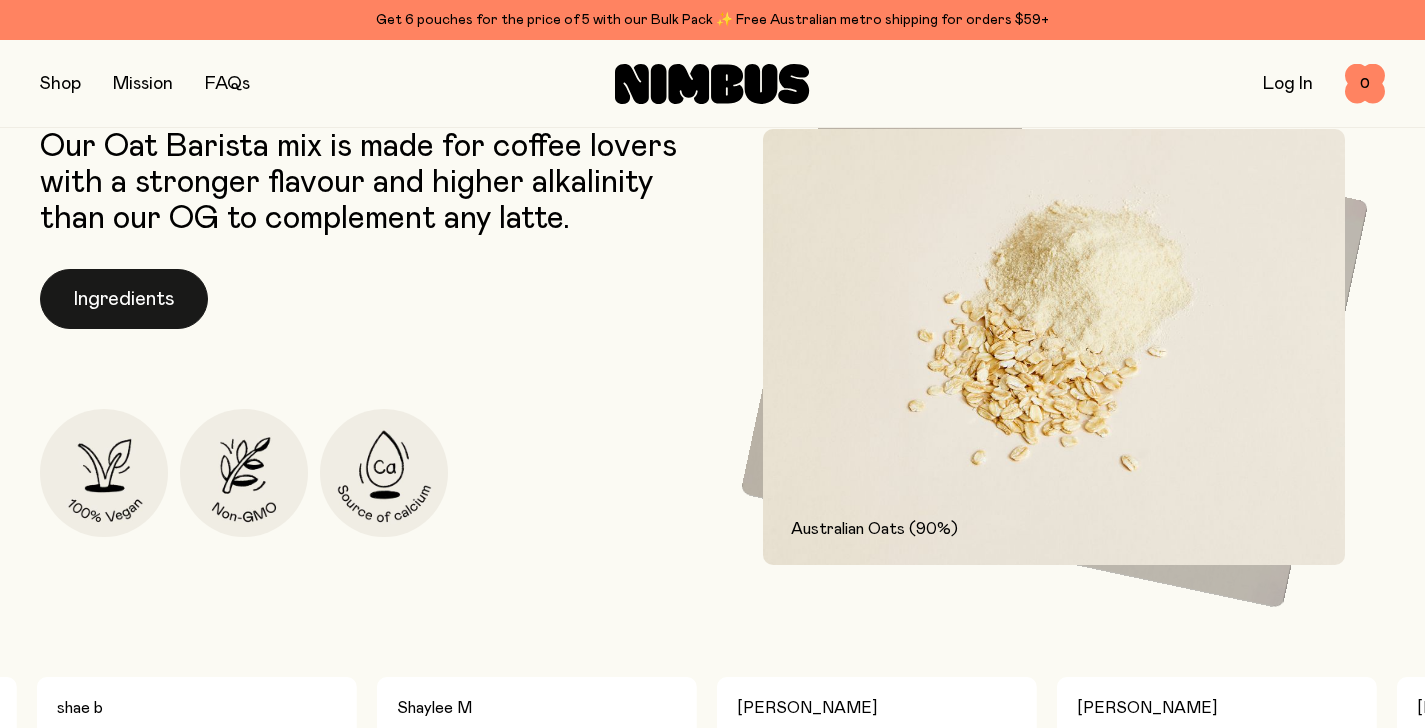 click on "Ingredients" at bounding box center [124, 299] 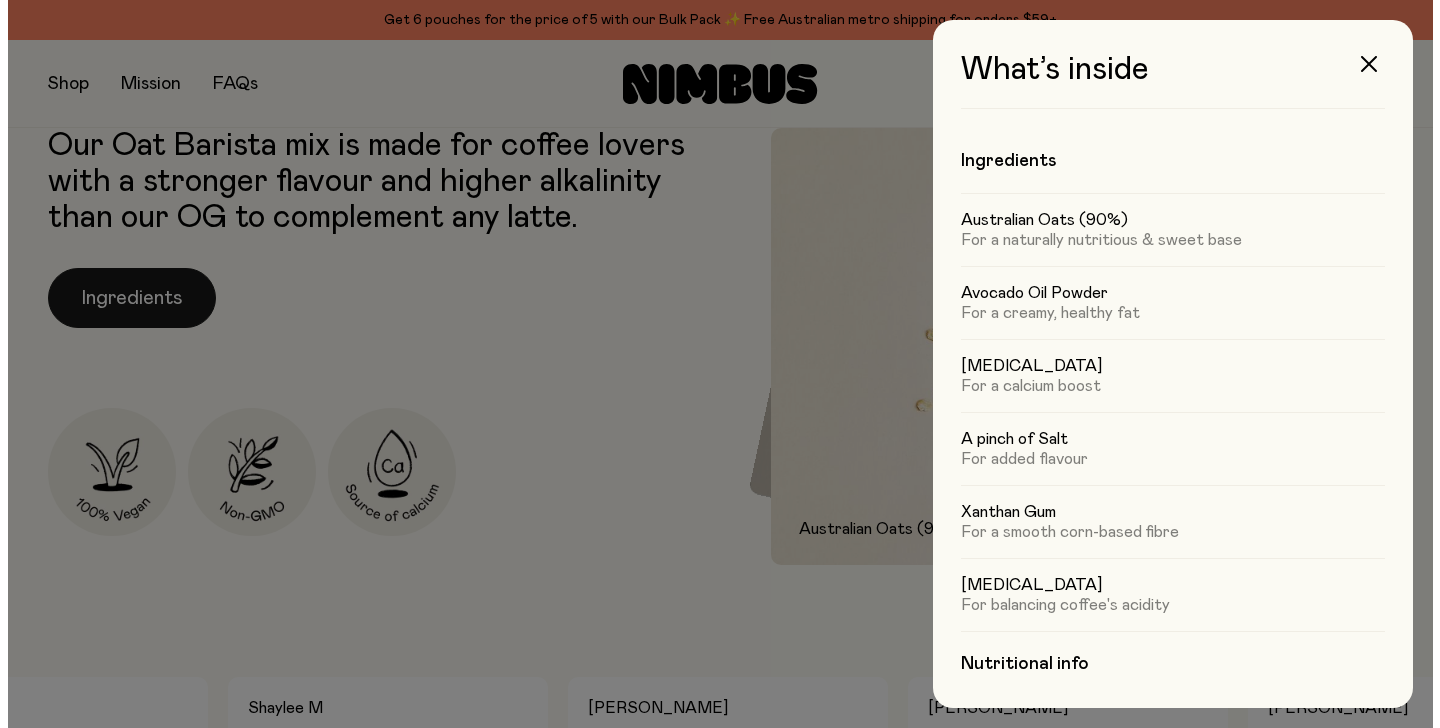 scroll, scrollTop: 0, scrollLeft: 0, axis: both 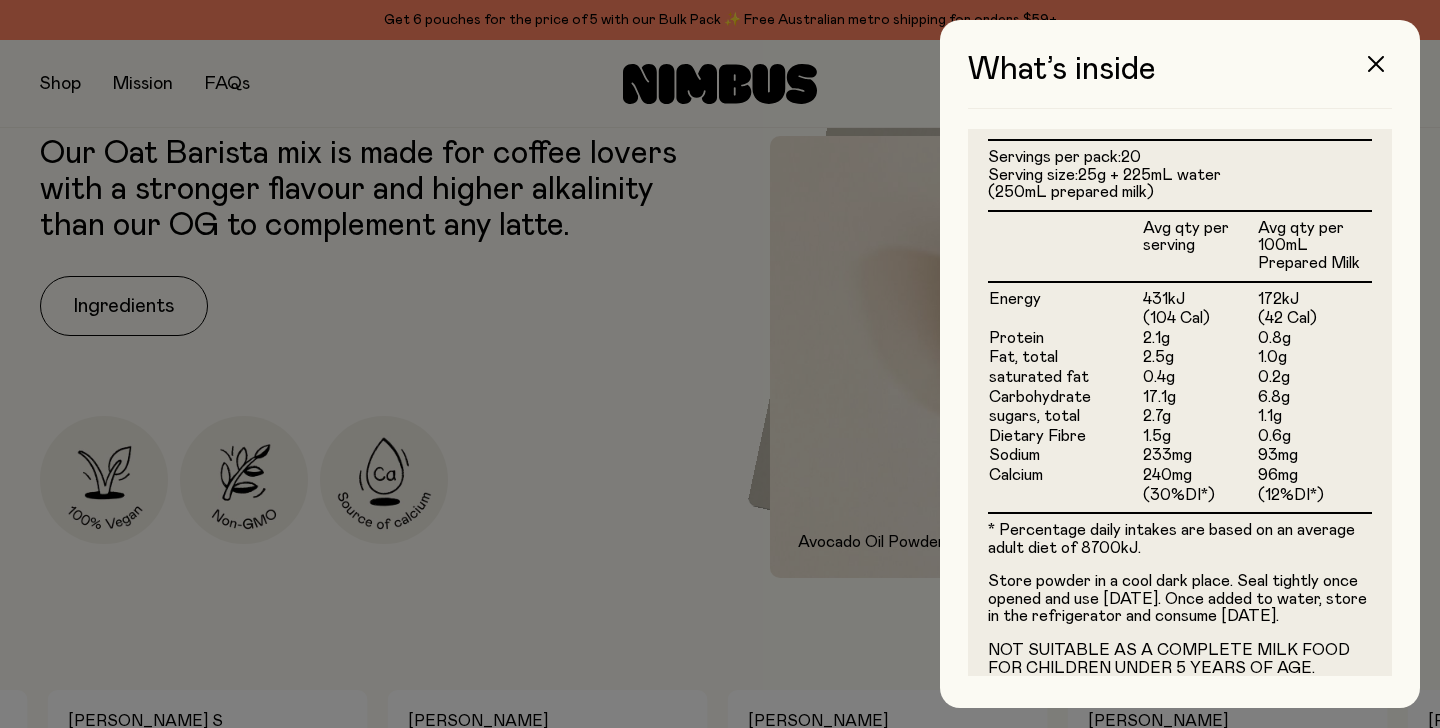 click on "2.5g" at bounding box center (1199, 358) 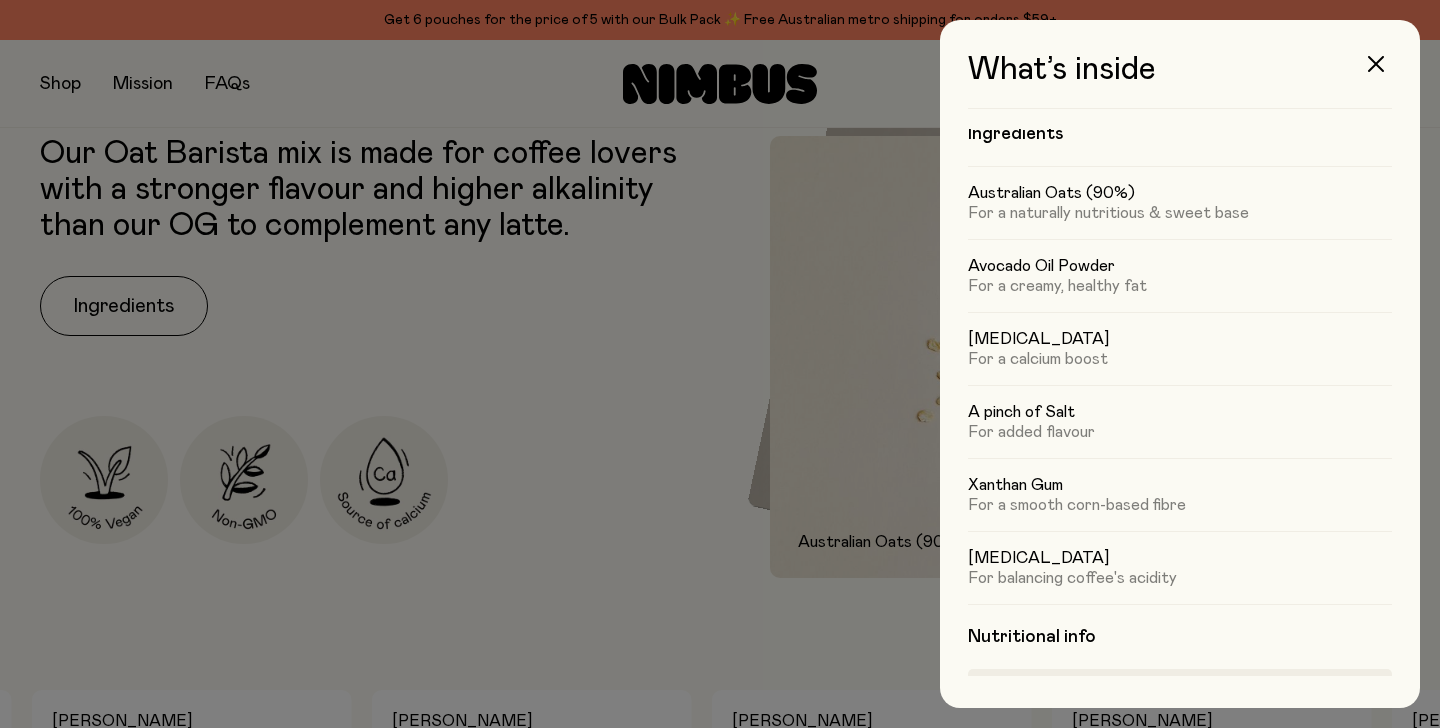 scroll, scrollTop: 0, scrollLeft: 0, axis: both 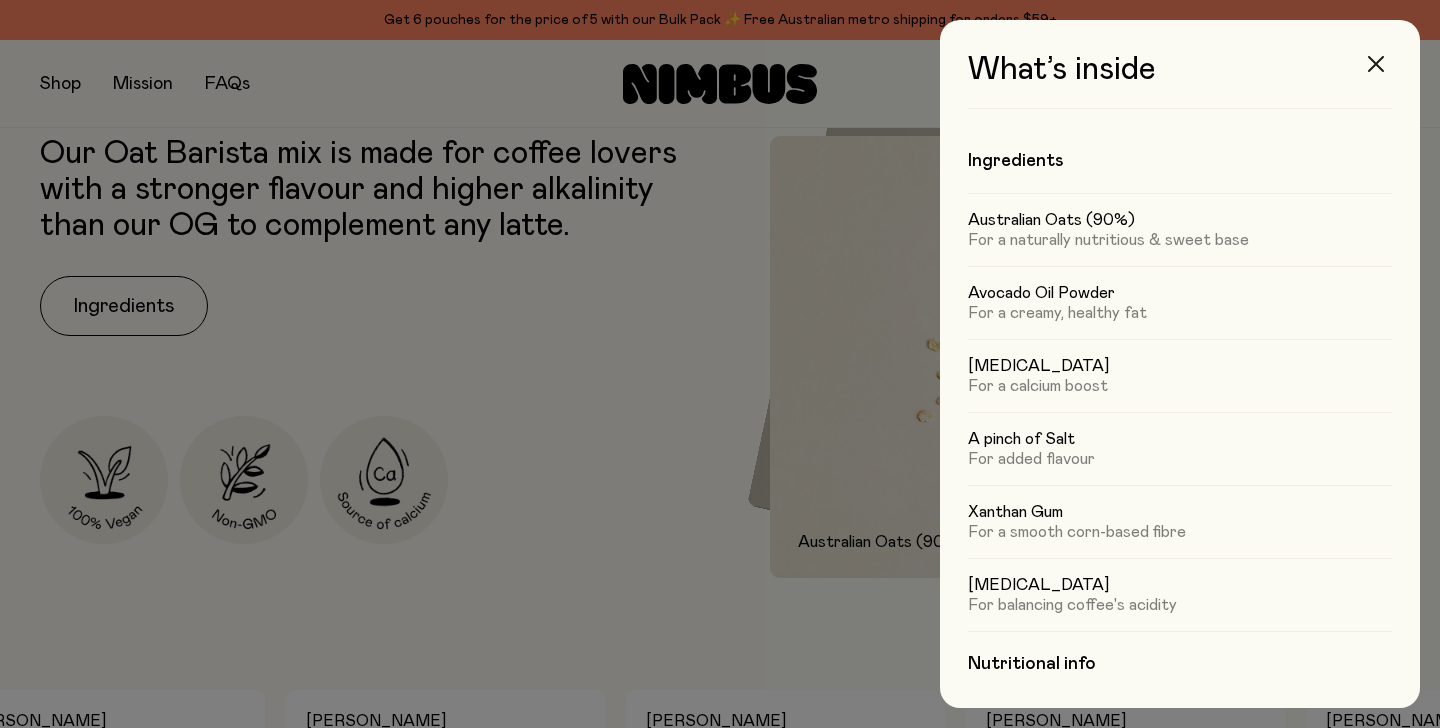 click at bounding box center (1376, 64) 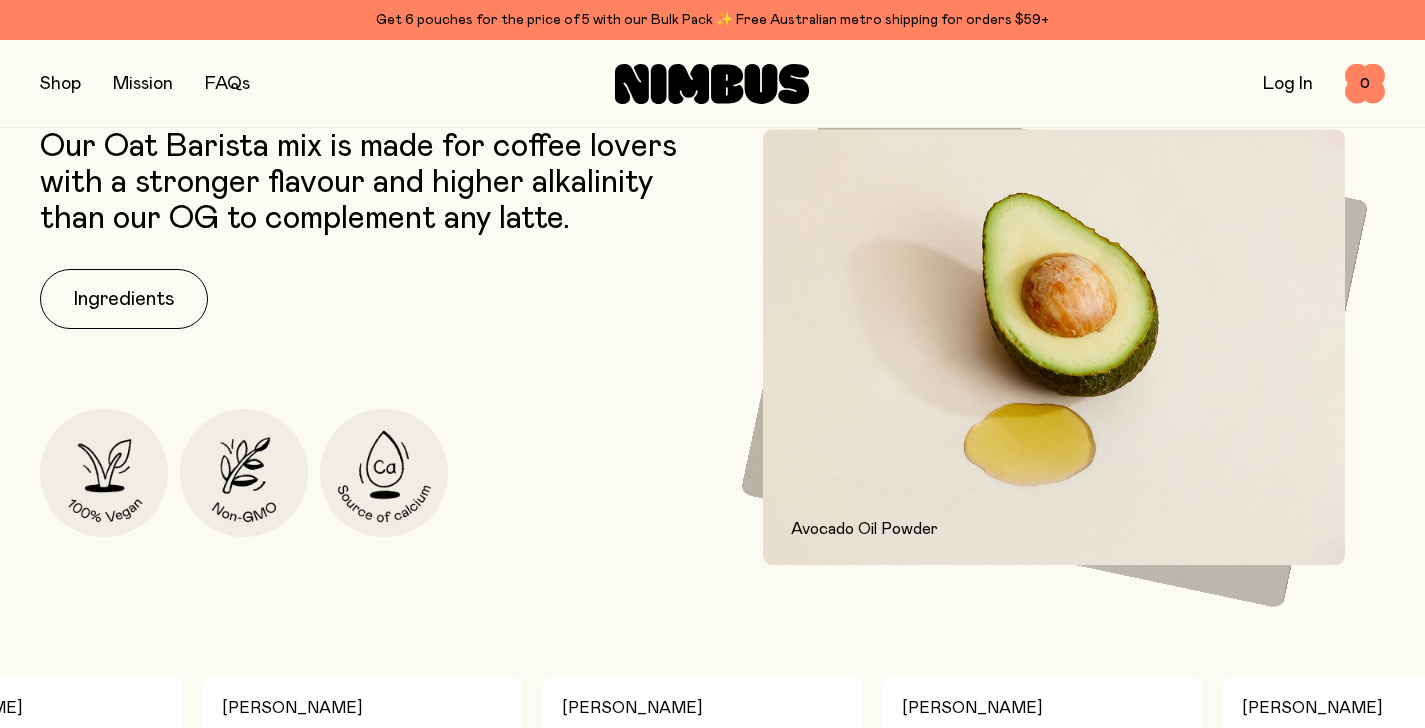 scroll, scrollTop: 0, scrollLeft: 0, axis: both 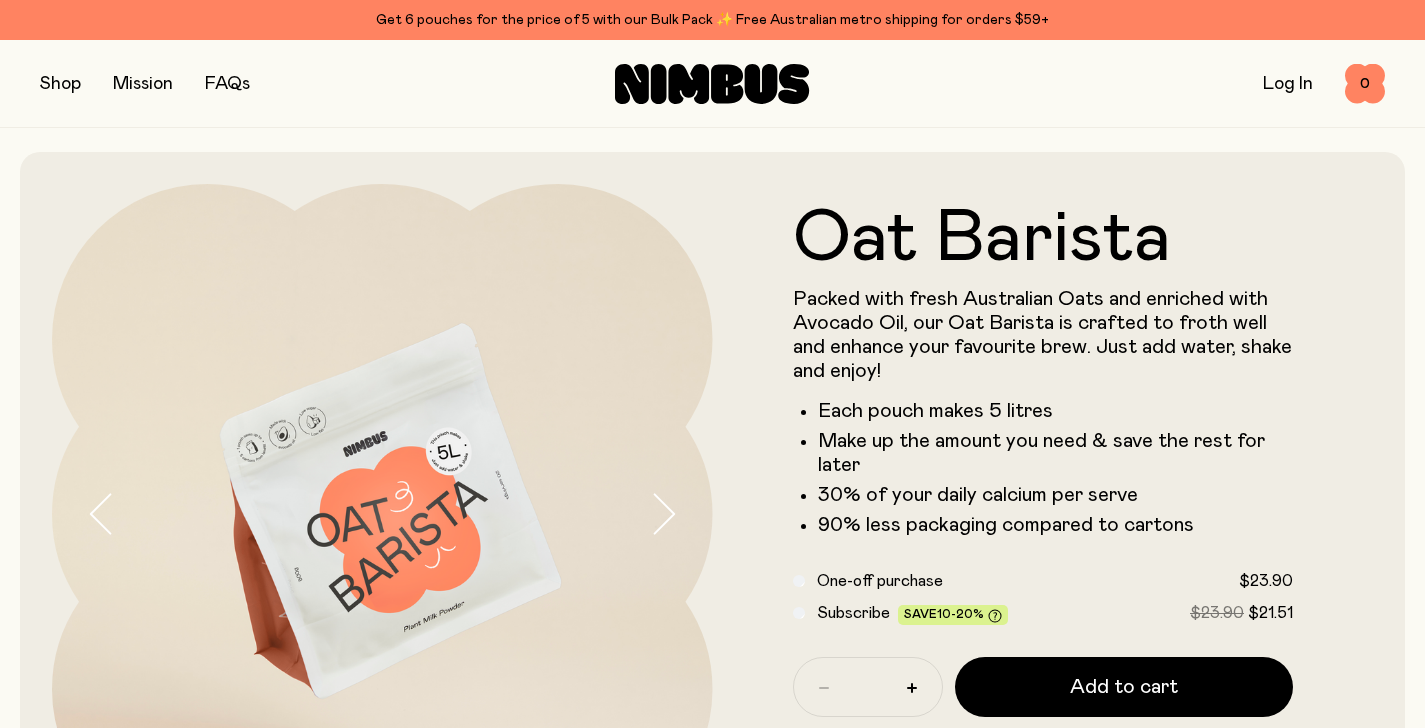 click on "Mission" at bounding box center [143, 84] 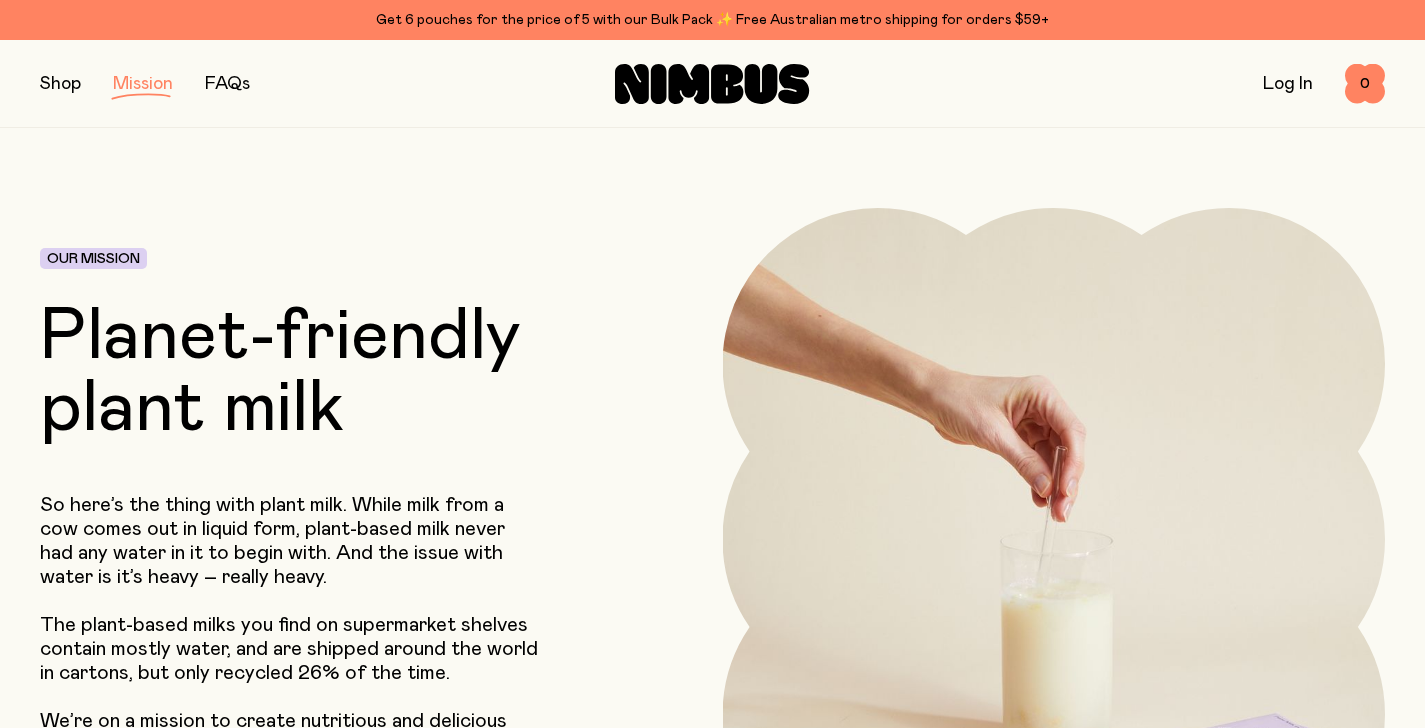 click at bounding box center (60, 84) 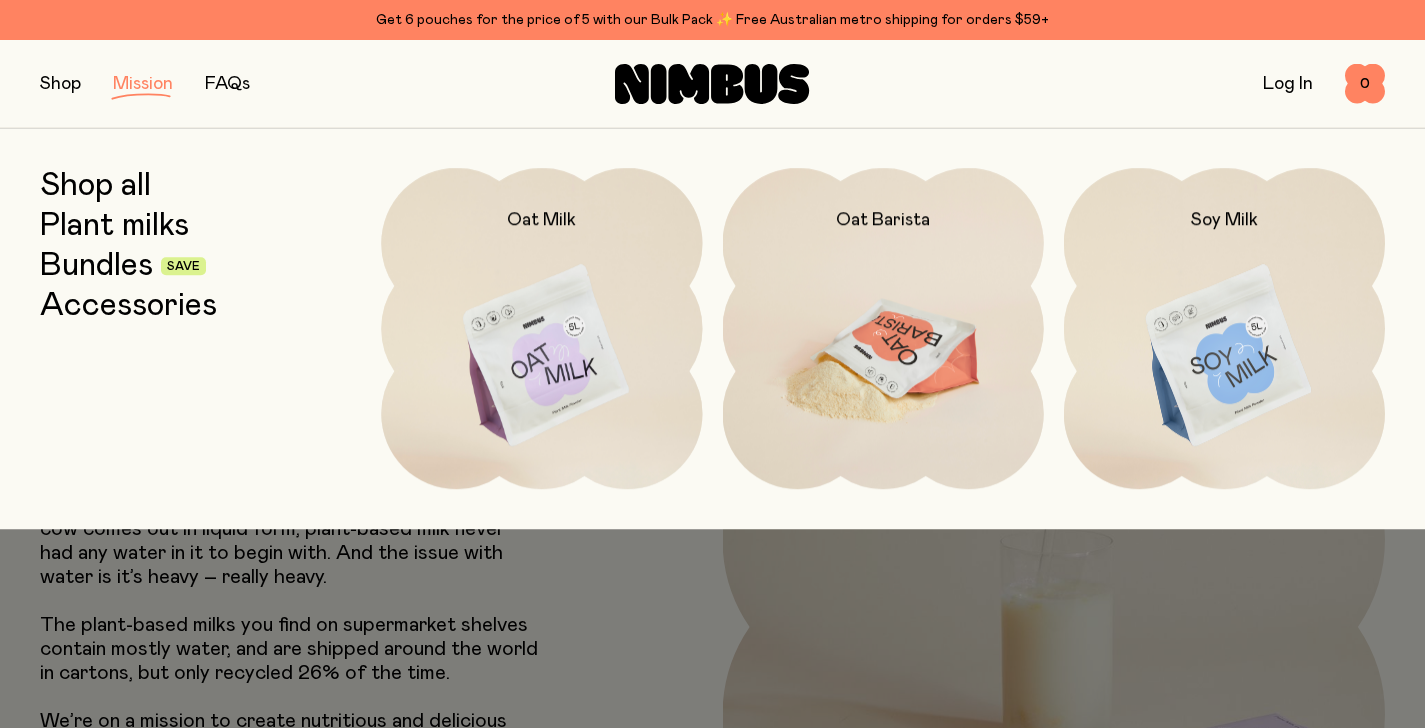 click at bounding box center (883, 356) 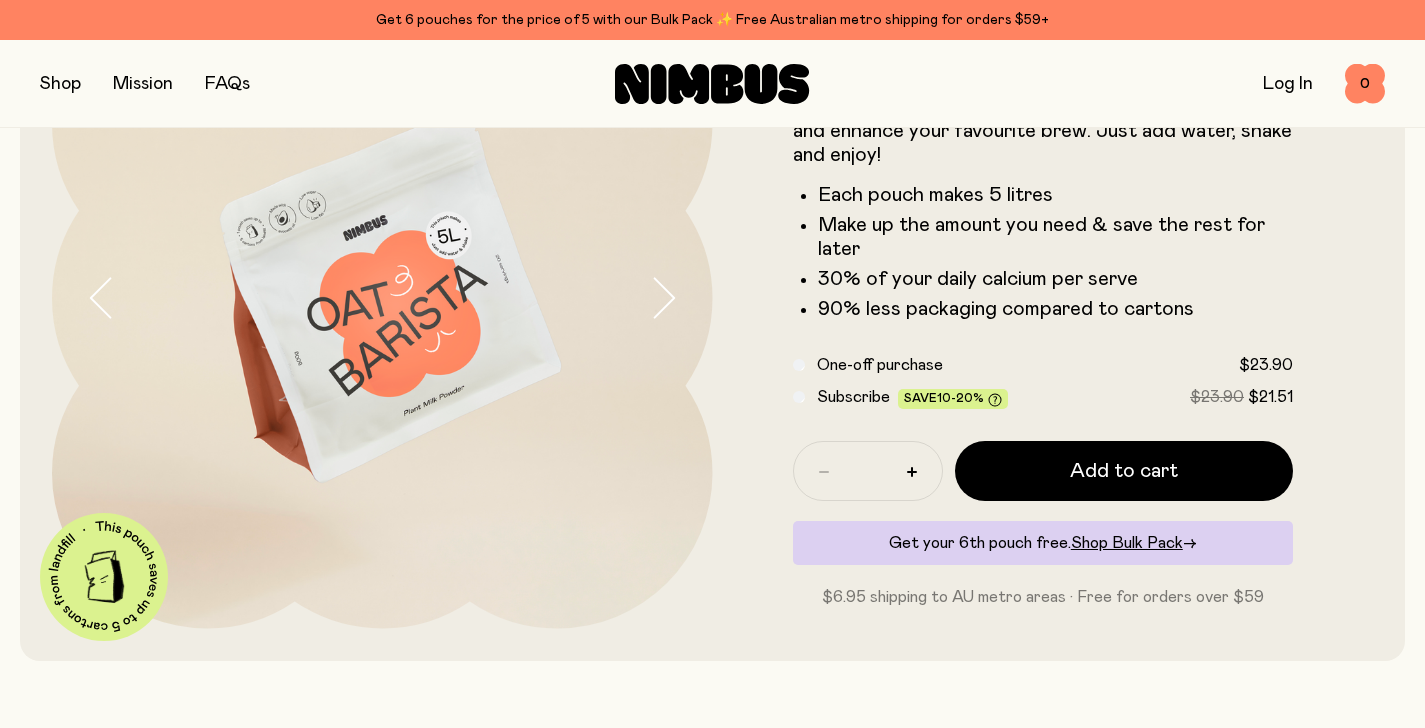 scroll, scrollTop: 192, scrollLeft: 0, axis: vertical 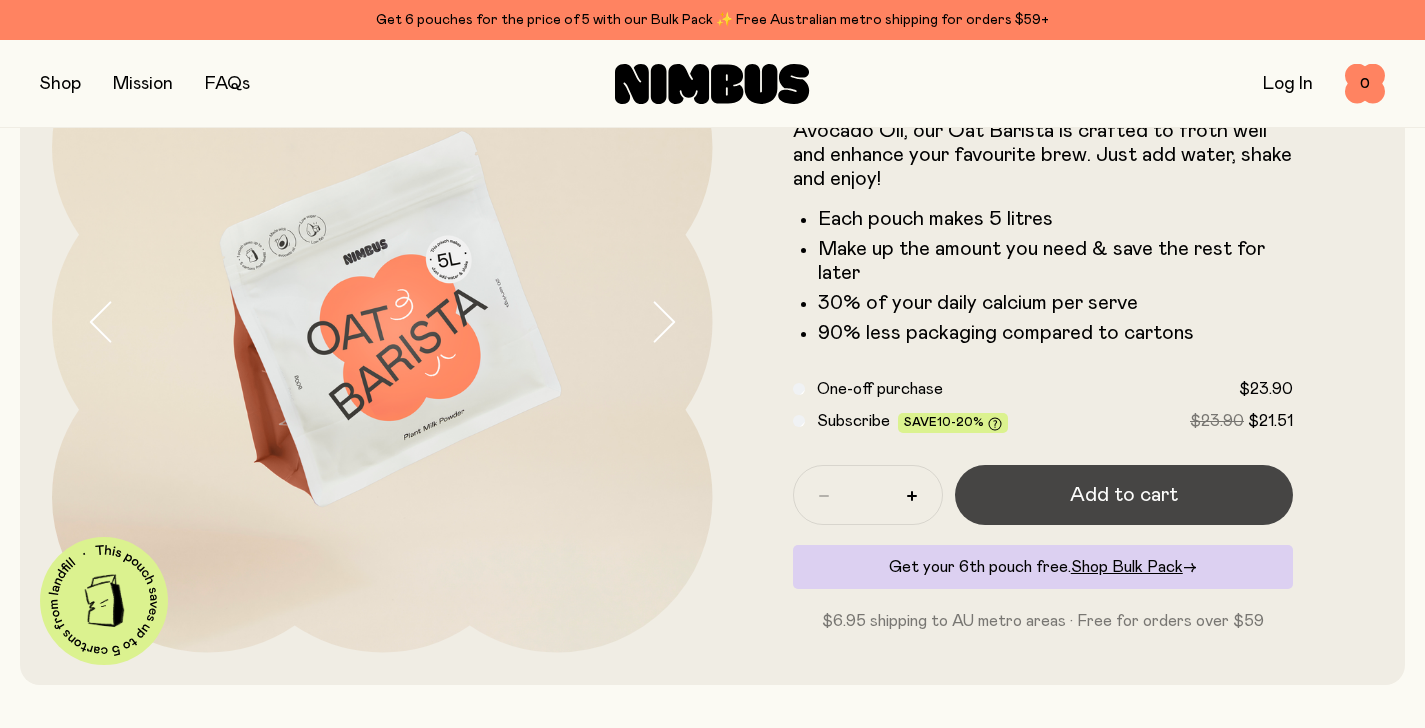 click on "Add to cart" at bounding box center [1124, 495] 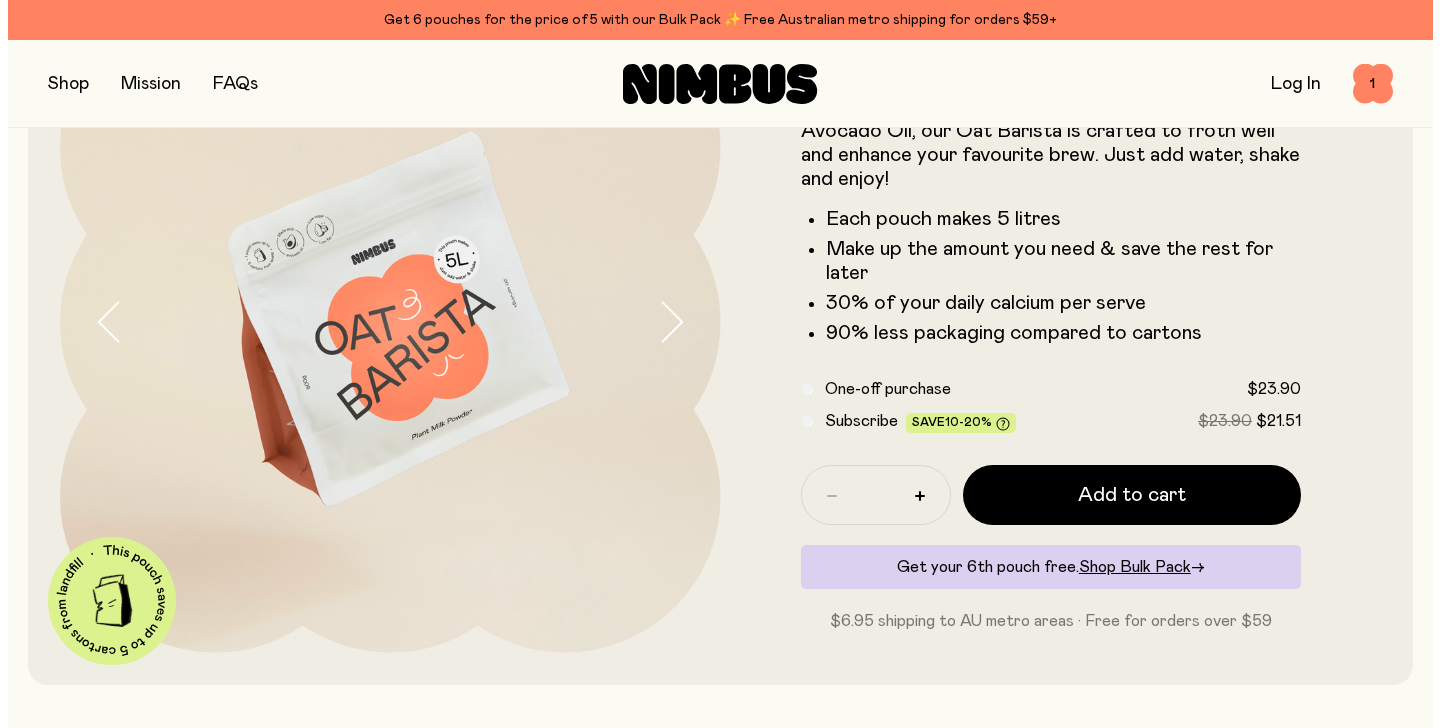 scroll, scrollTop: 0, scrollLeft: 0, axis: both 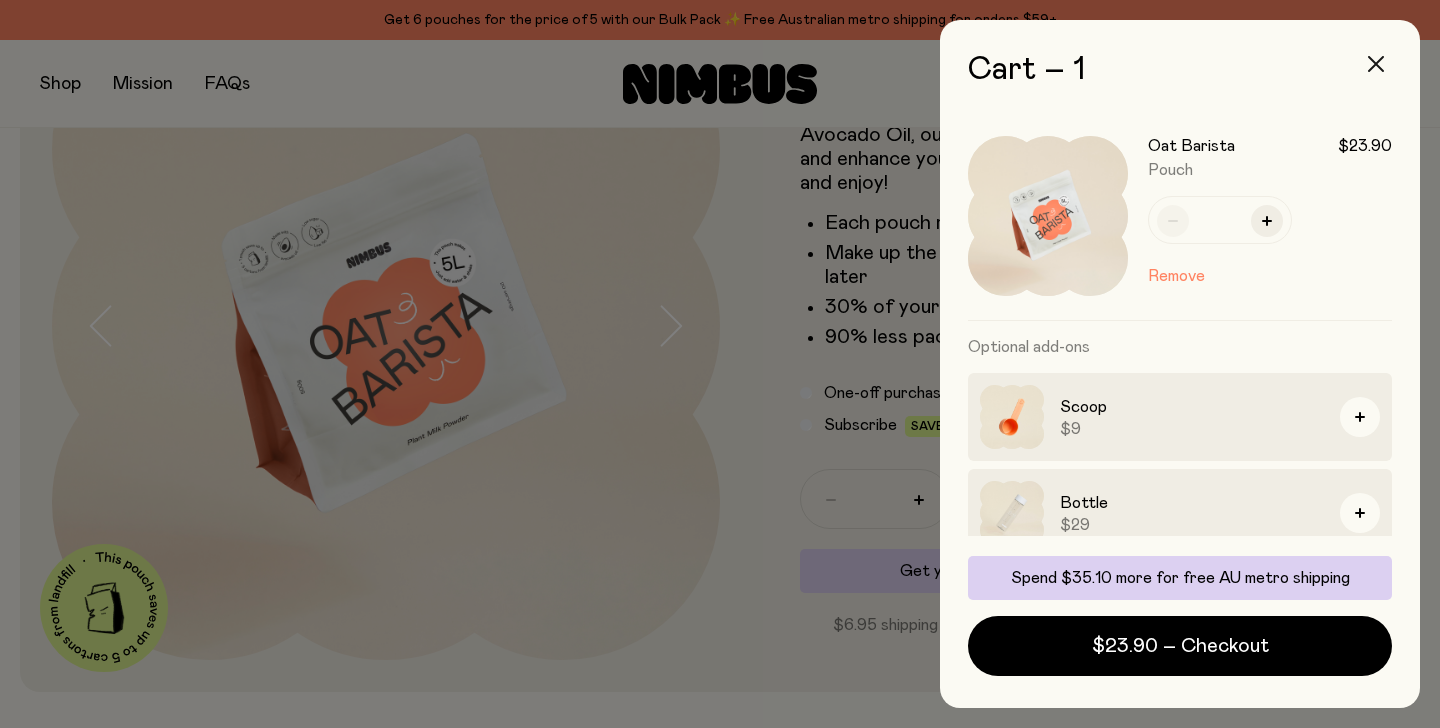 click at bounding box center (1376, 64) 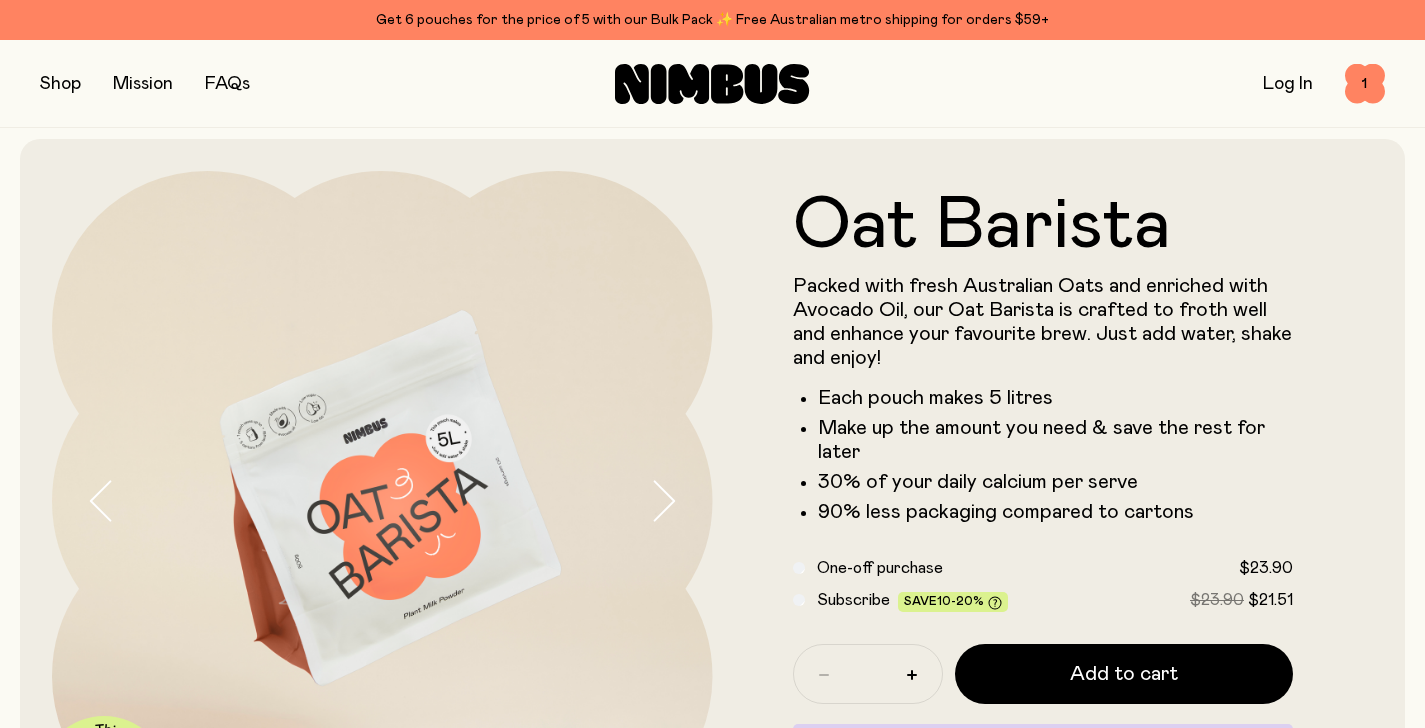 scroll, scrollTop: 0, scrollLeft: 0, axis: both 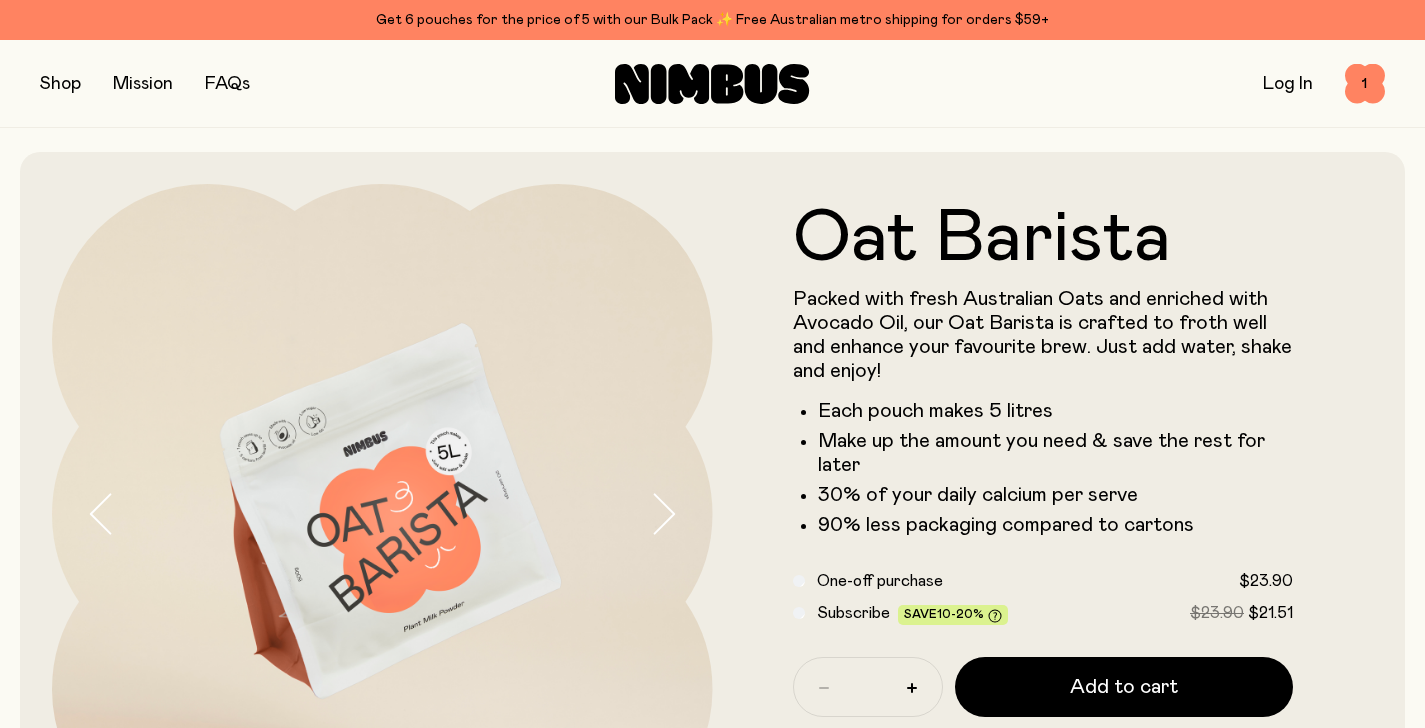 click at bounding box center [60, 84] 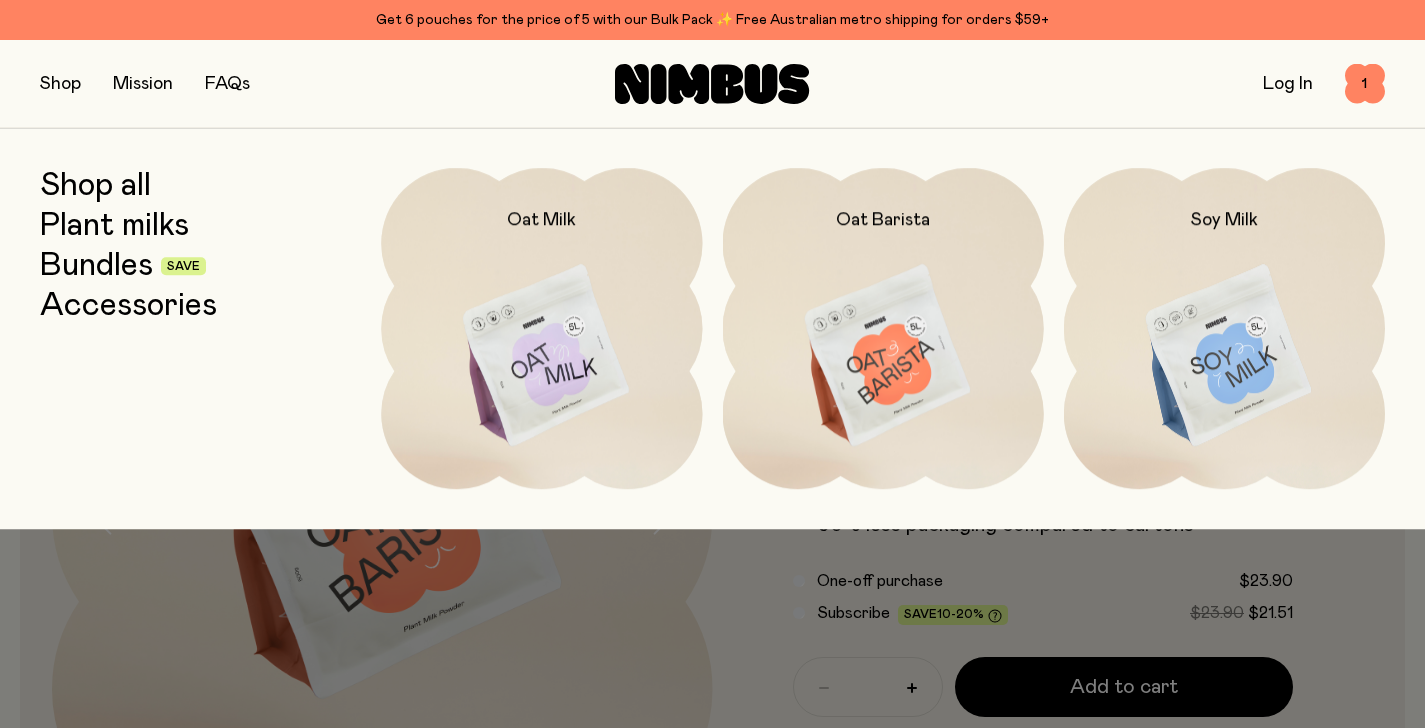 click on "Bundles" at bounding box center (96, 266) 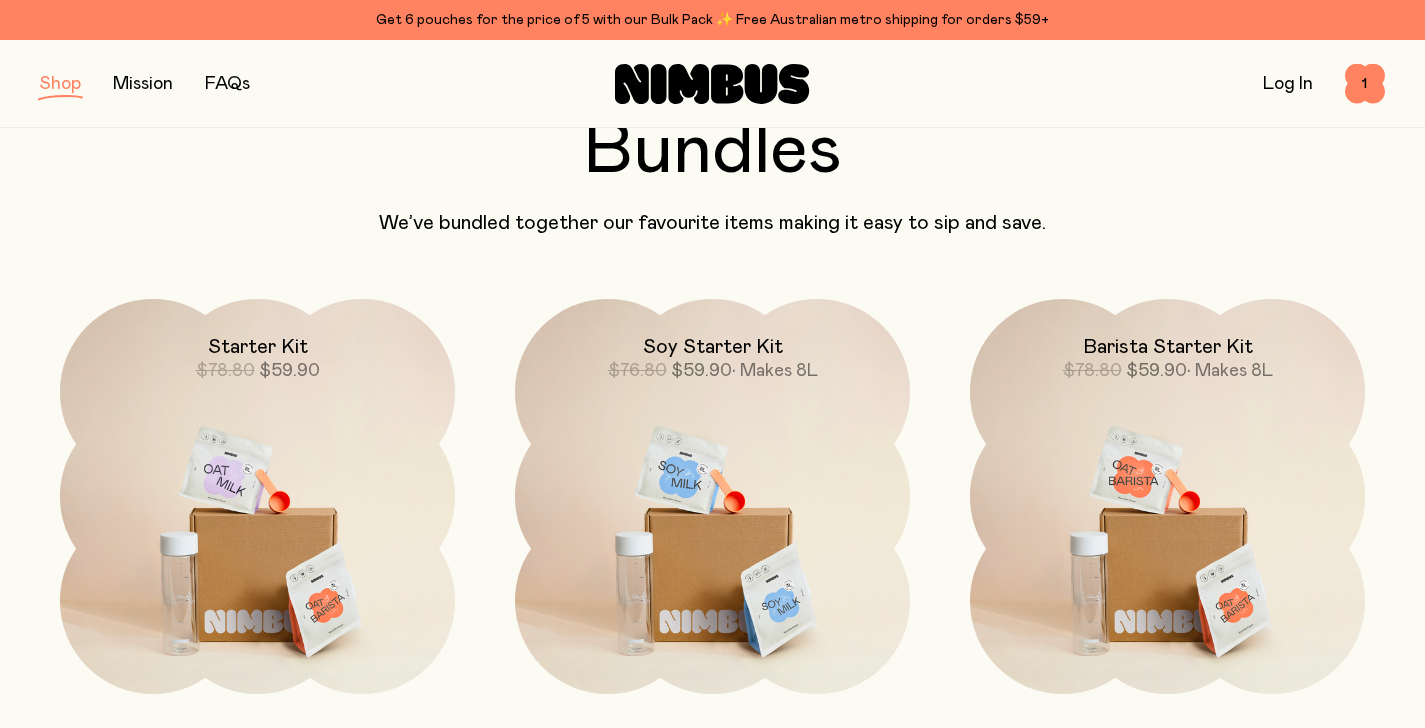 scroll, scrollTop: 341, scrollLeft: 0, axis: vertical 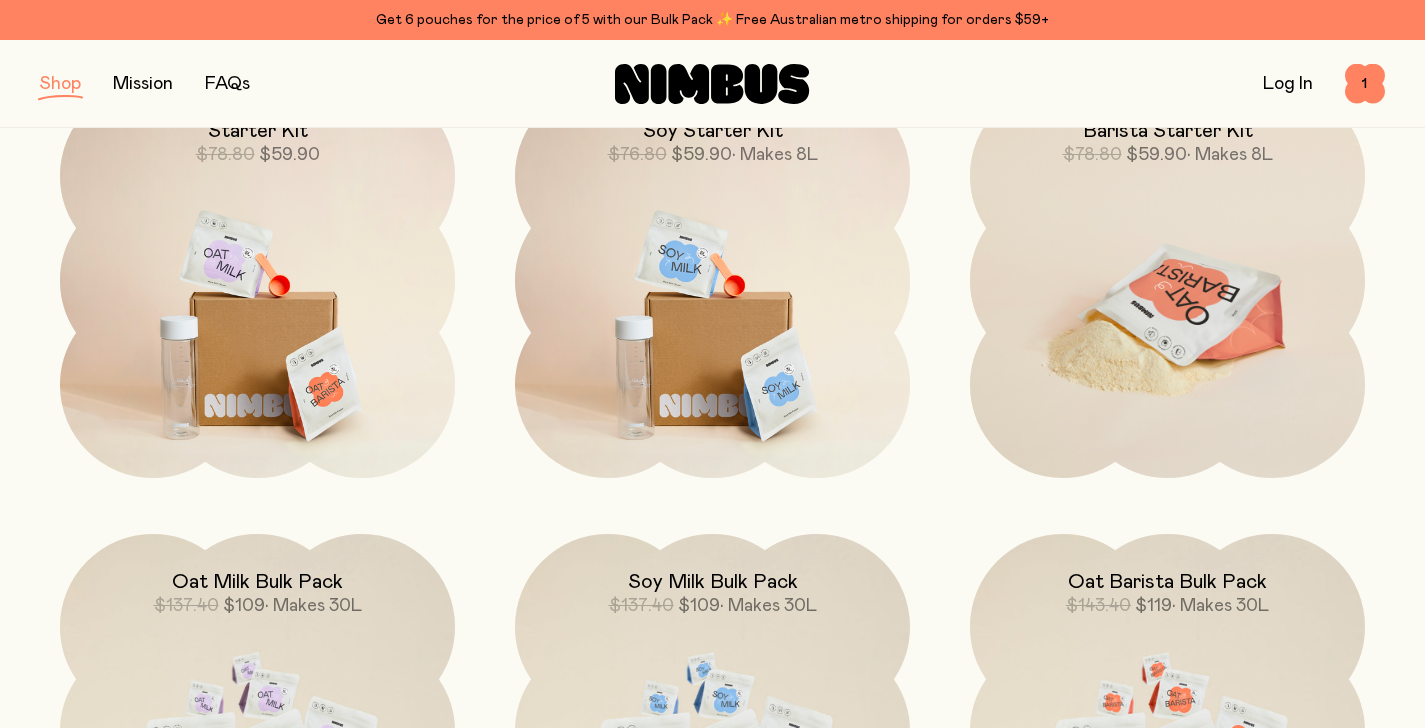 click at bounding box center [1167, 315] 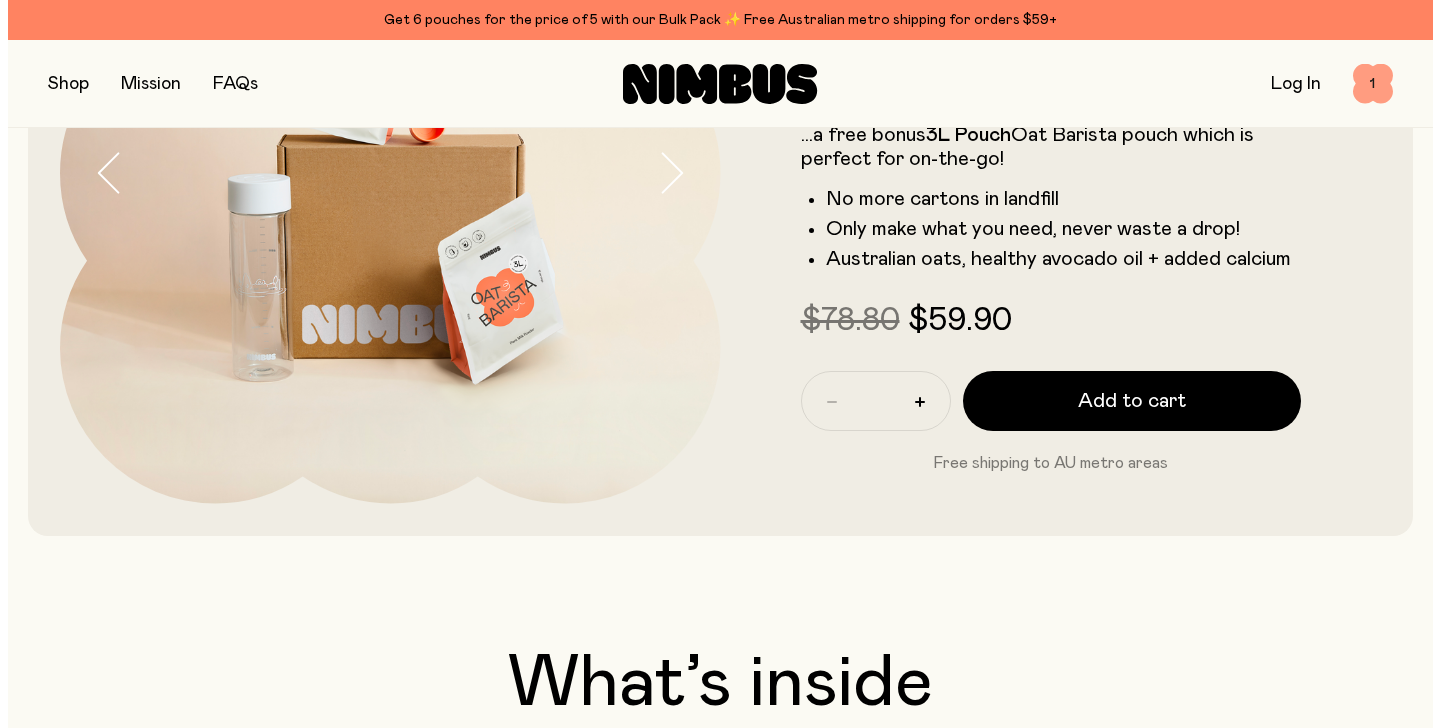 scroll, scrollTop: 0, scrollLeft: 0, axis: both 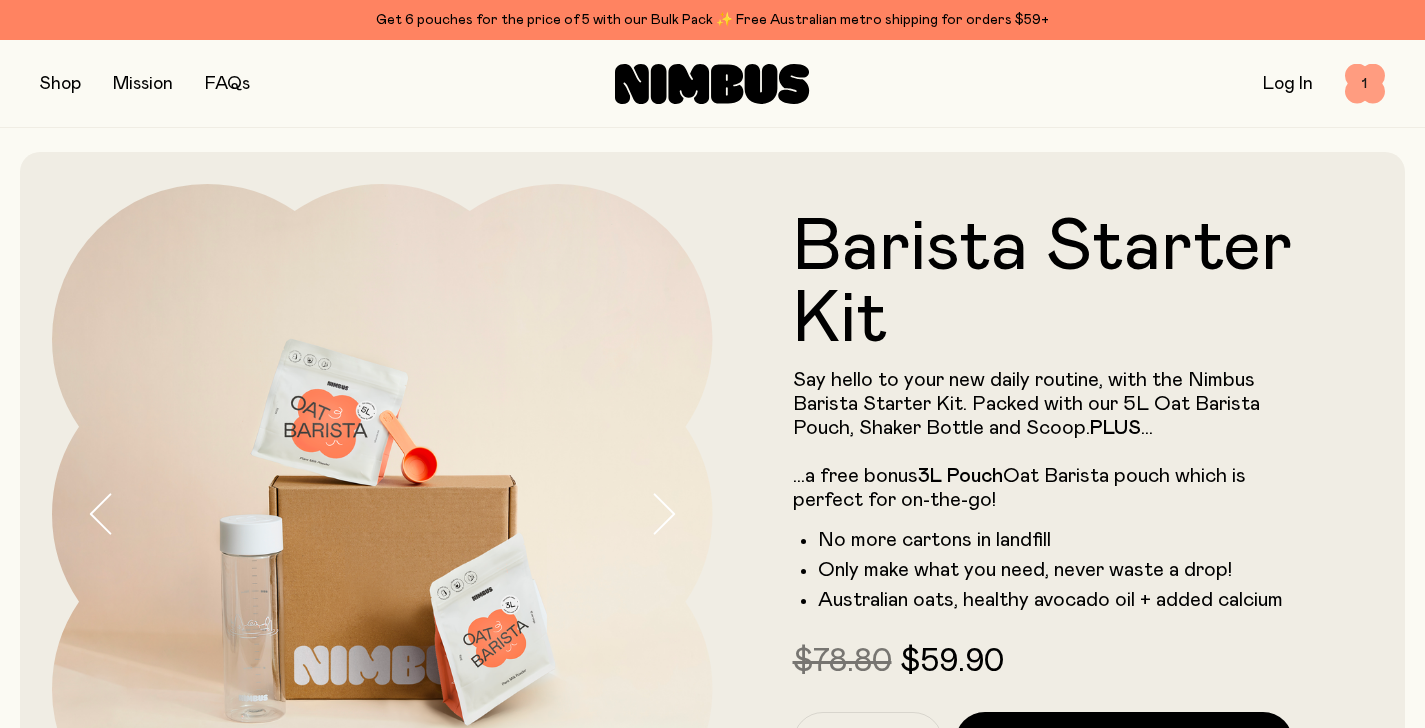 click on "1" at bounding box center (1365, 84) 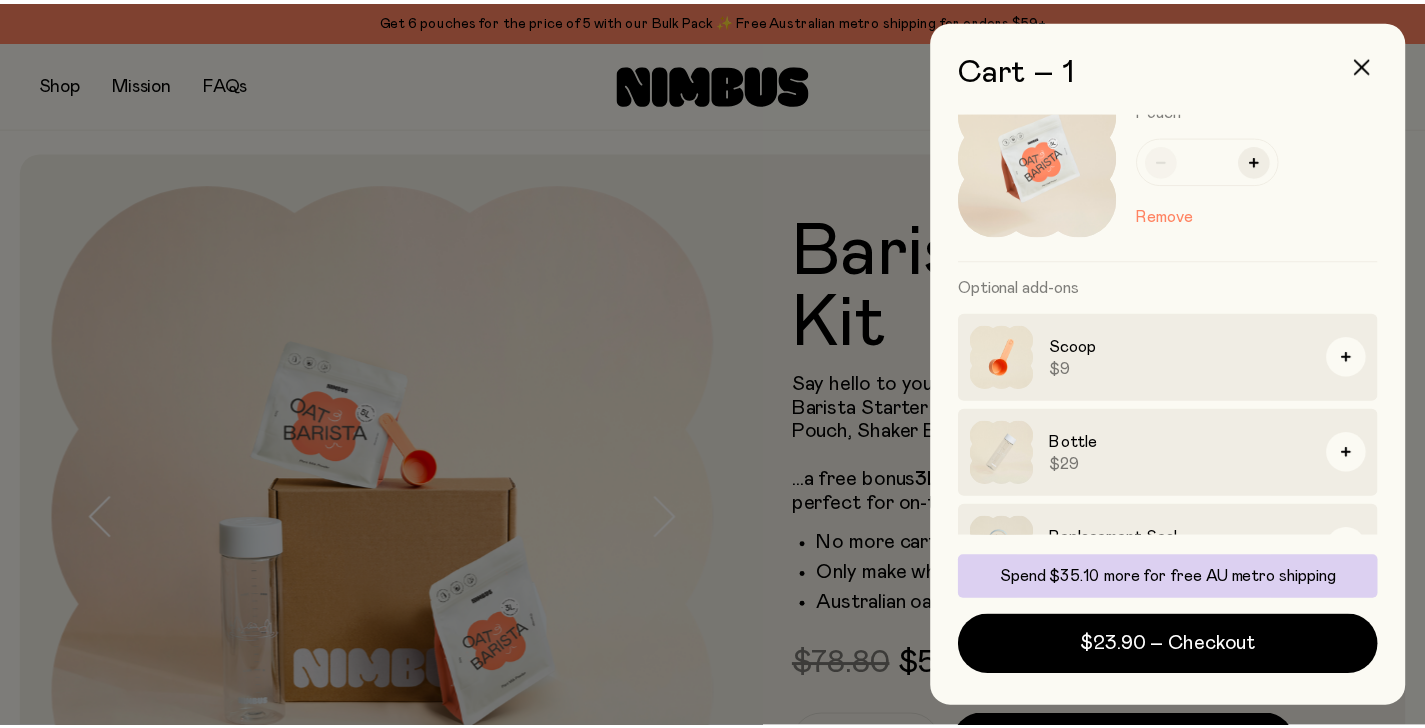 scroll, scrollTop: 0, scrollLeft: 0, axis: both 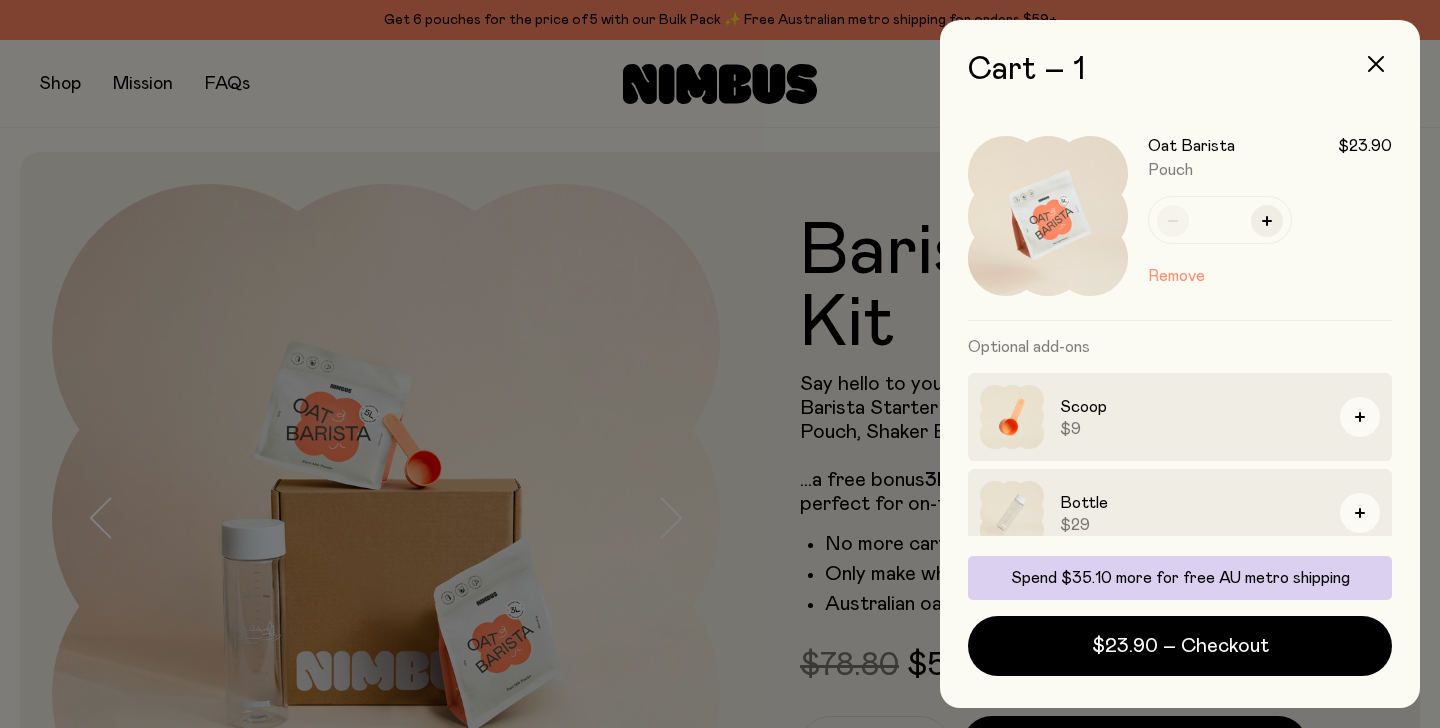 click on "Remove" at bounding box center (1176, 276) 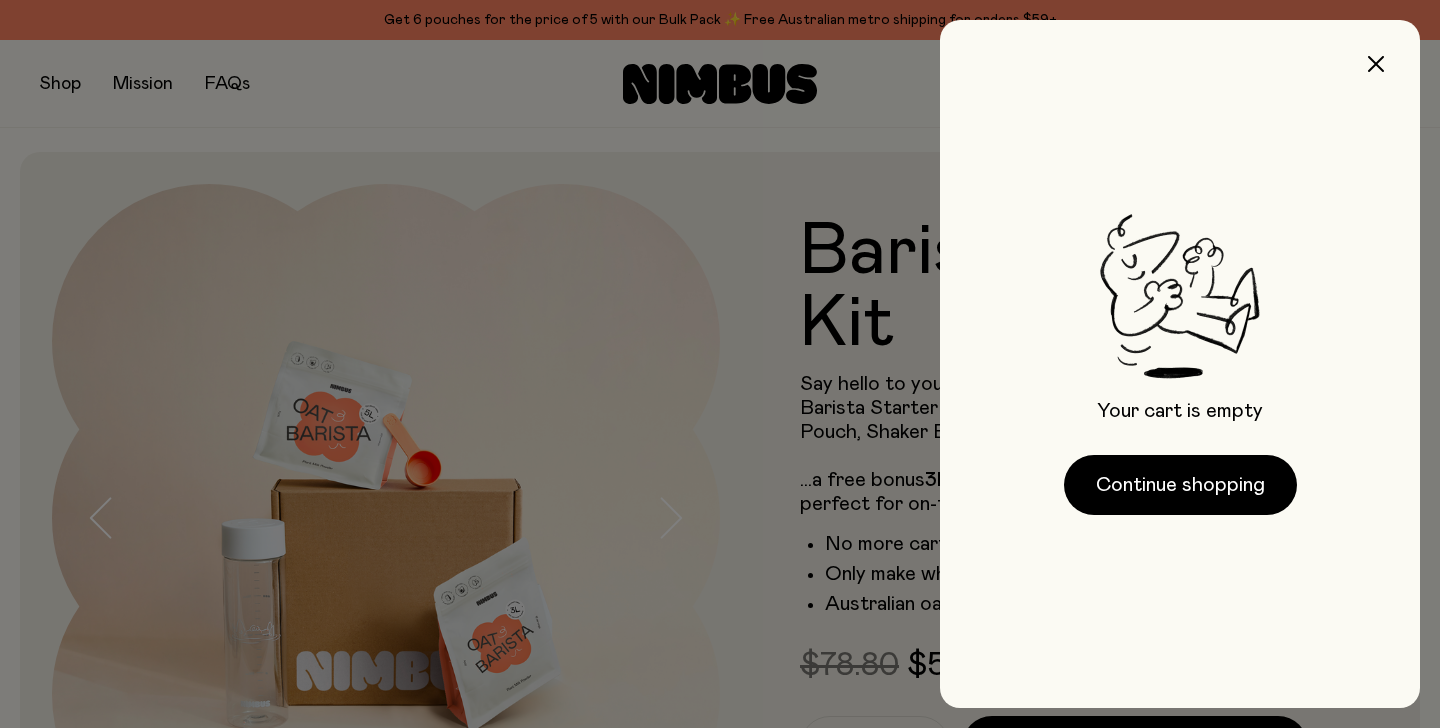 click at bounding box center [720, 364] 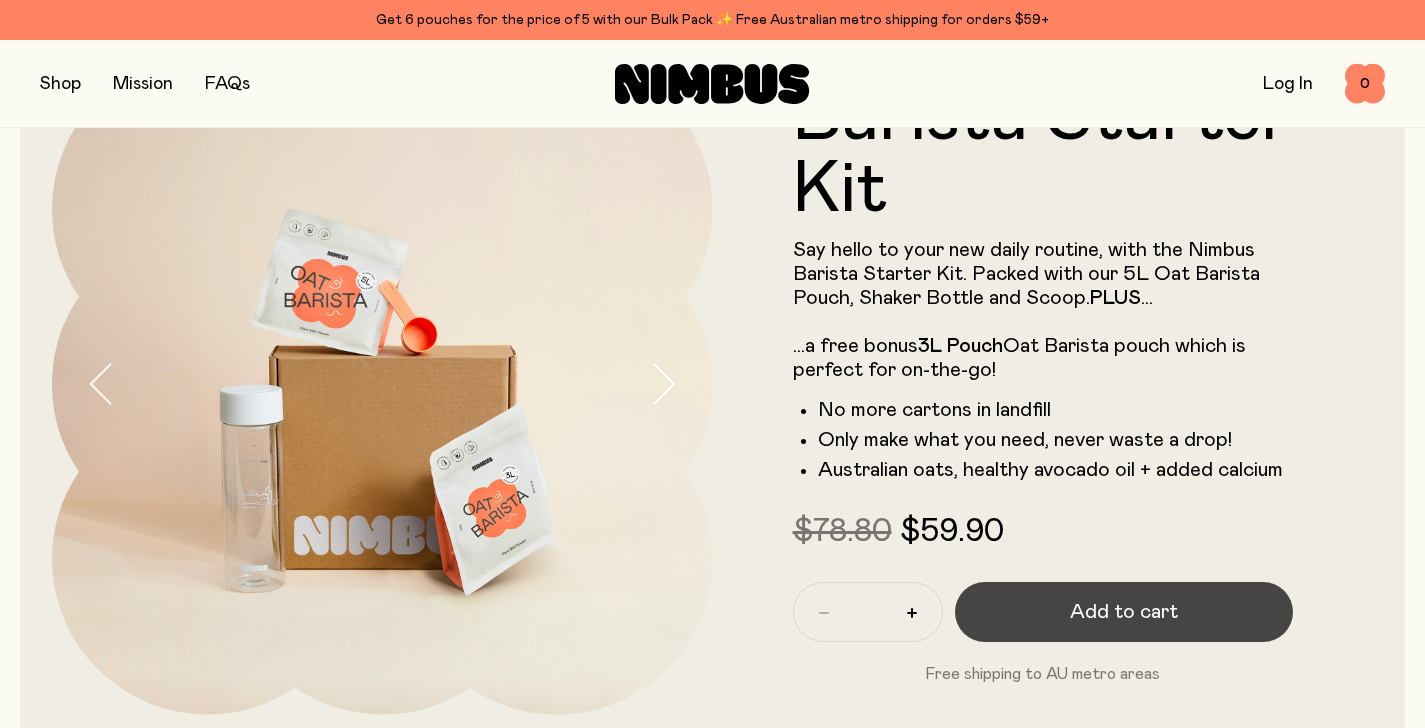 scroll, scrollTop: 137, scrollLeft: 0, axis: vertical 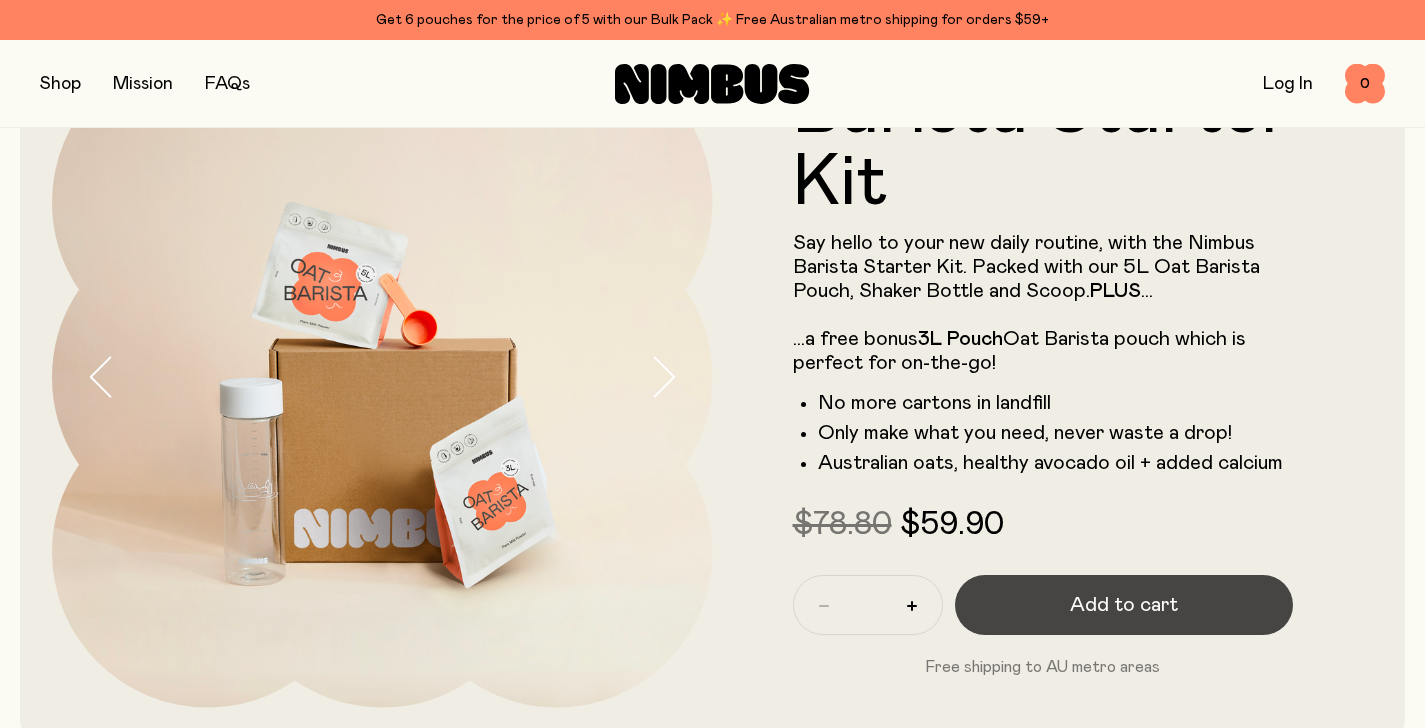 click on "Add to cart" at bounding box center (1124, 605) 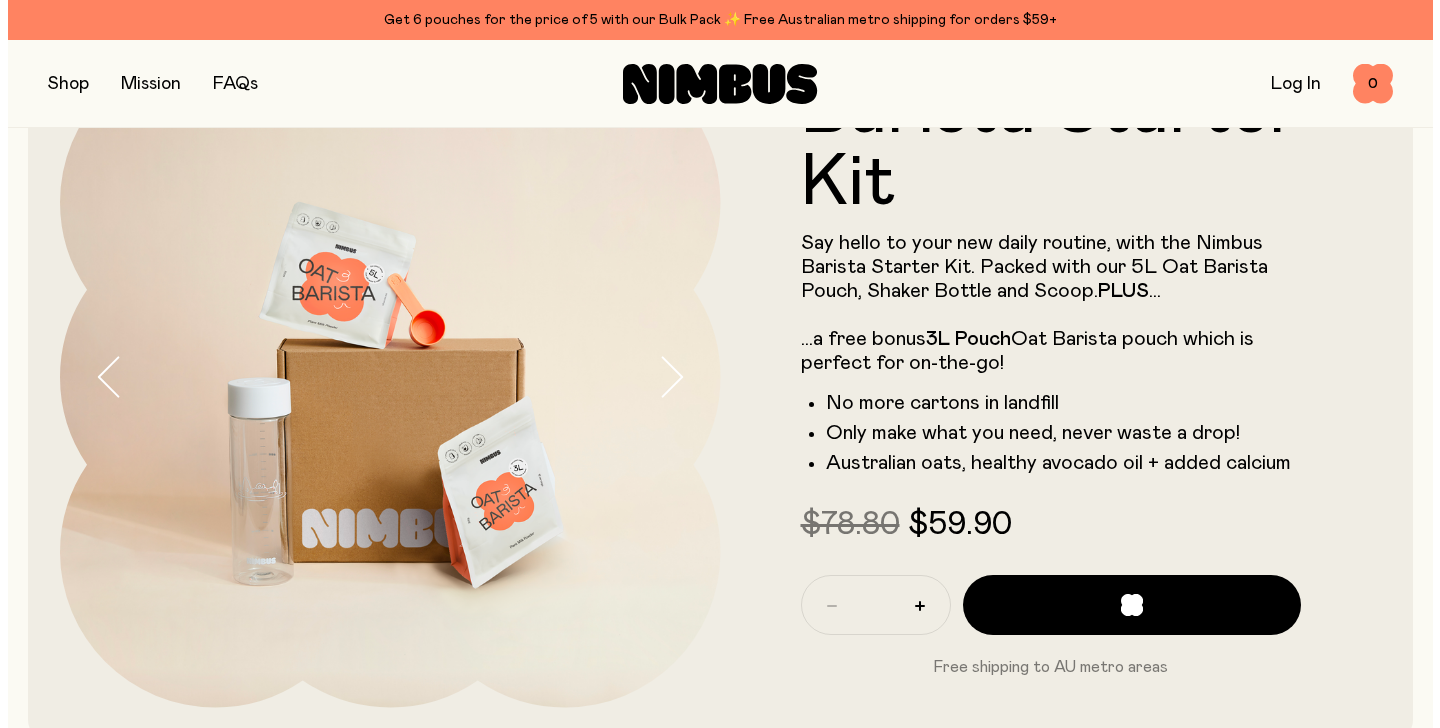 scroll, scrollTop: 0, scrollLeft: 0, axis: both 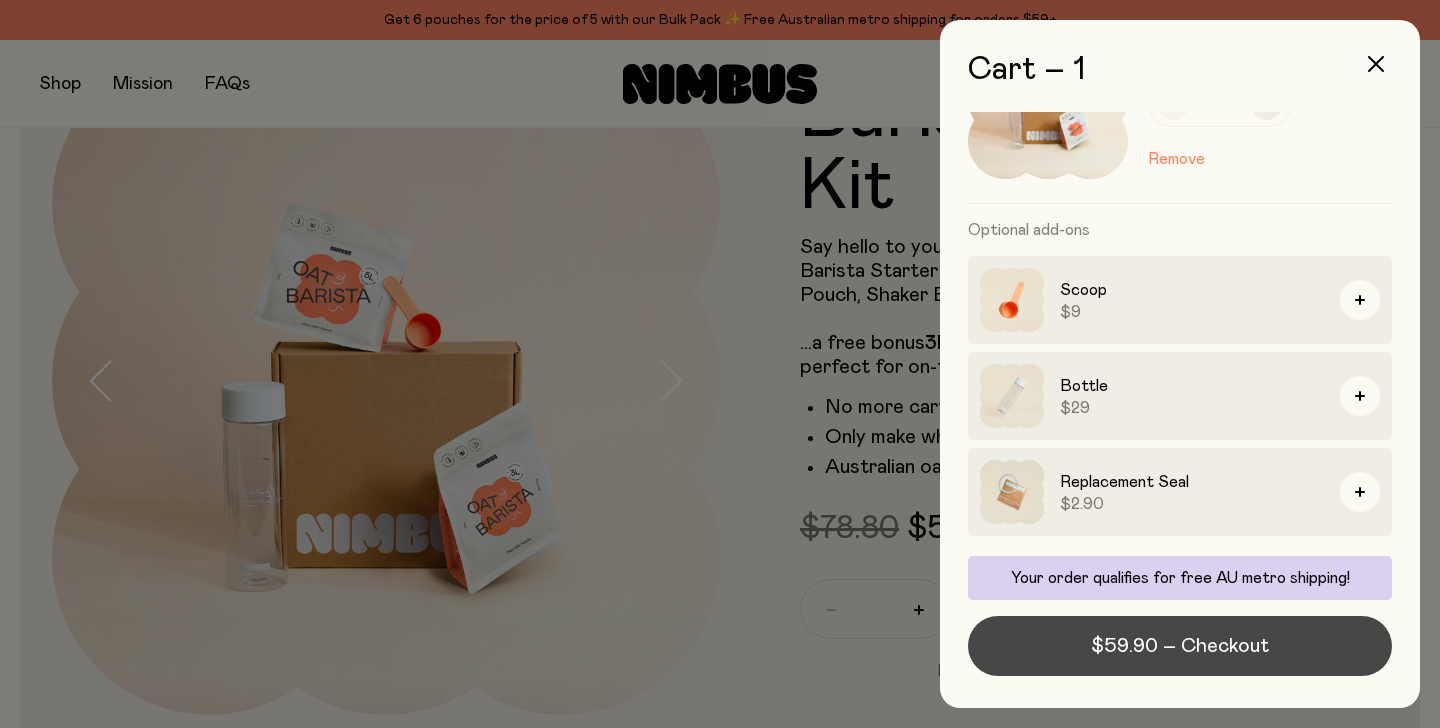 click on "$59.90 – Checkout" at bounding box center (1180, 646) 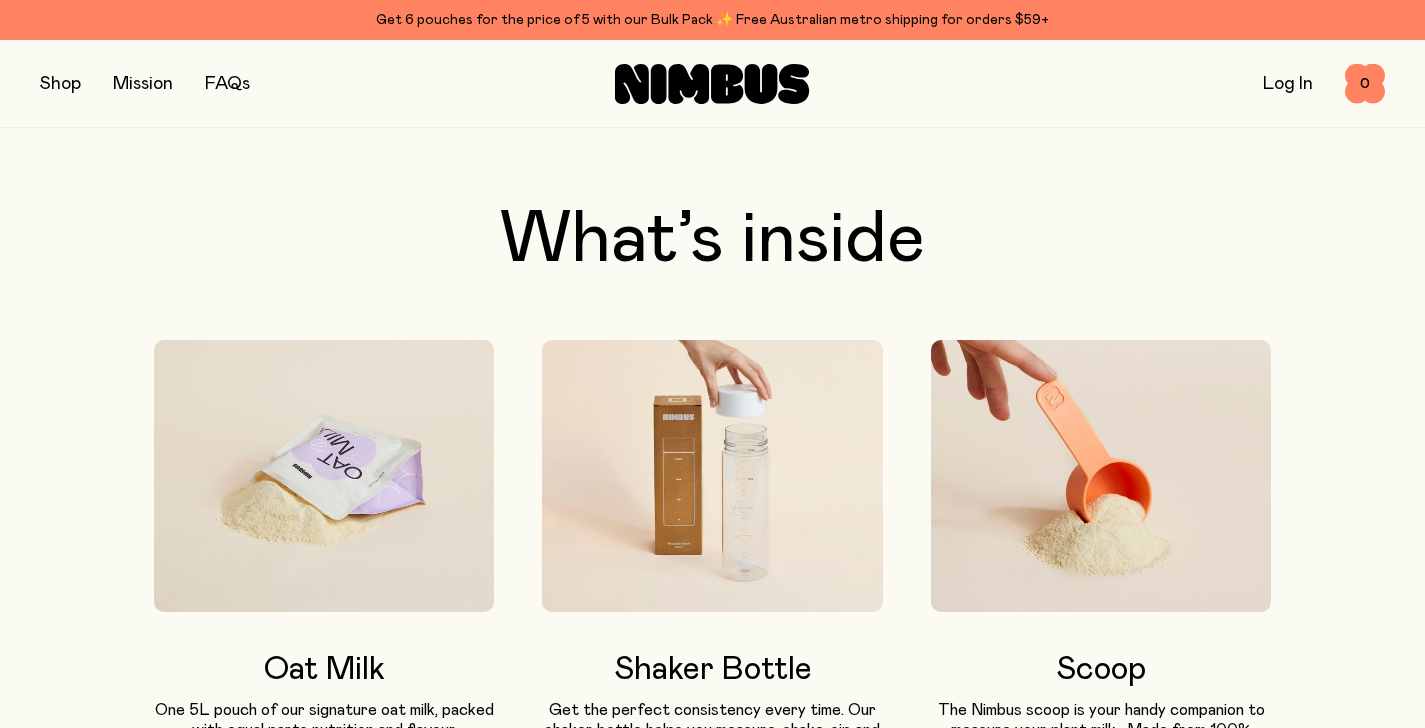 scroll, scrollTop: 996, scrollLeft: 0, axis: vertical 